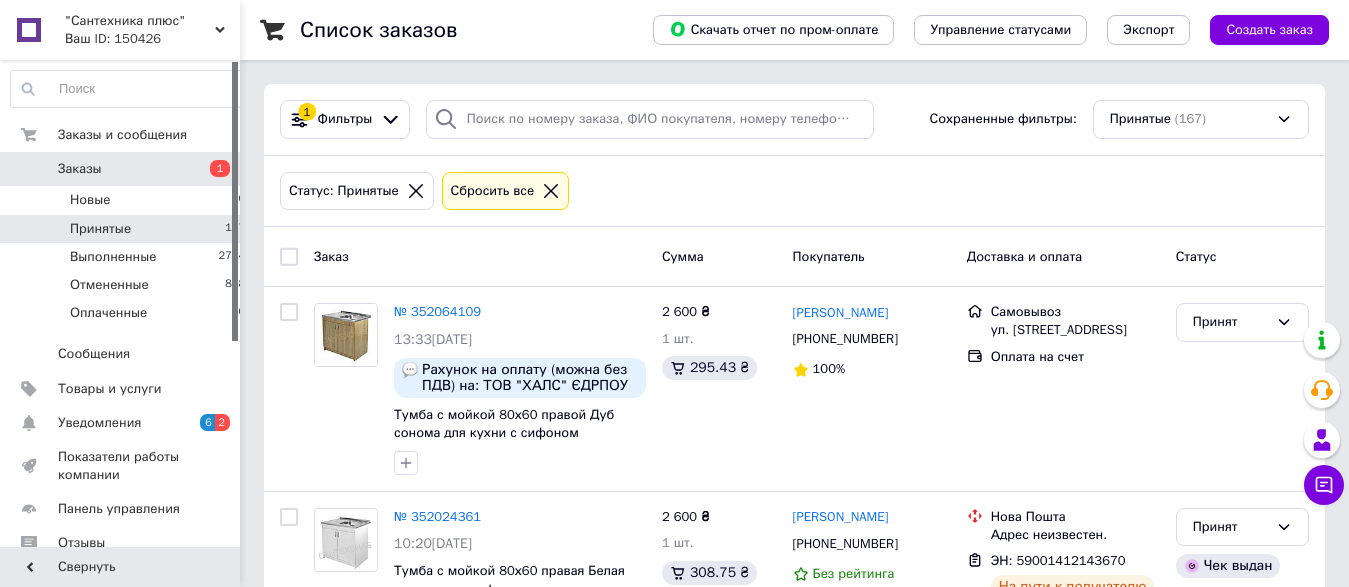 scroll, scrollTop: 0, scrollLeft: 0, axis: both 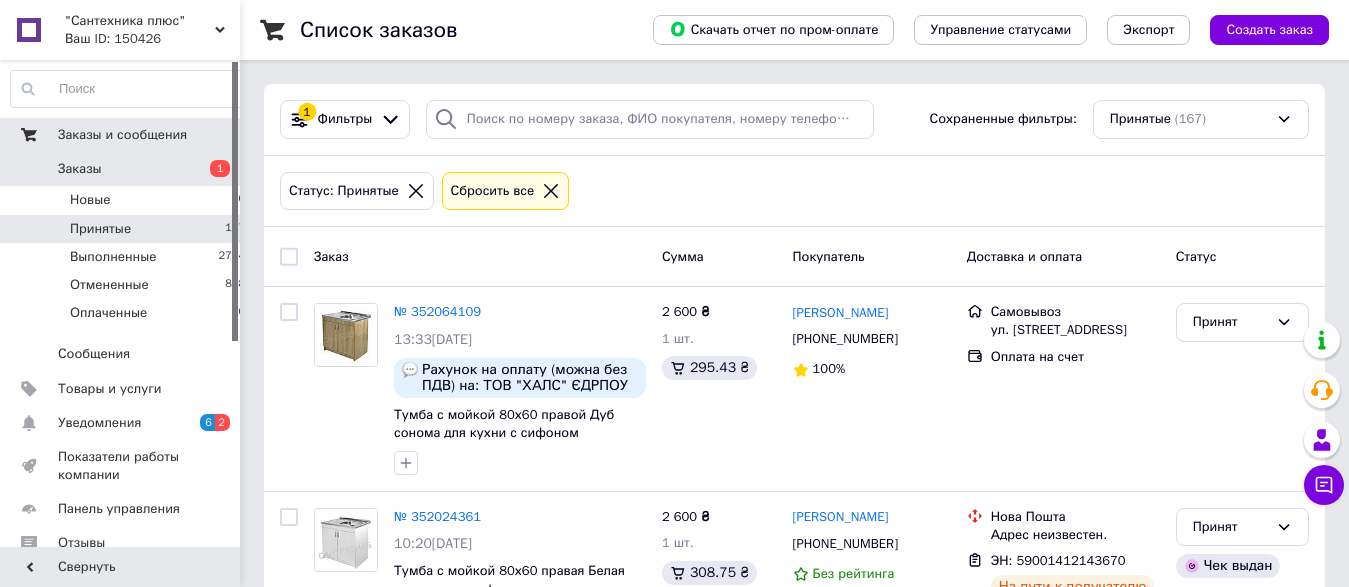 click on "Заказы и сообщения" at bounding box center [122, 135] 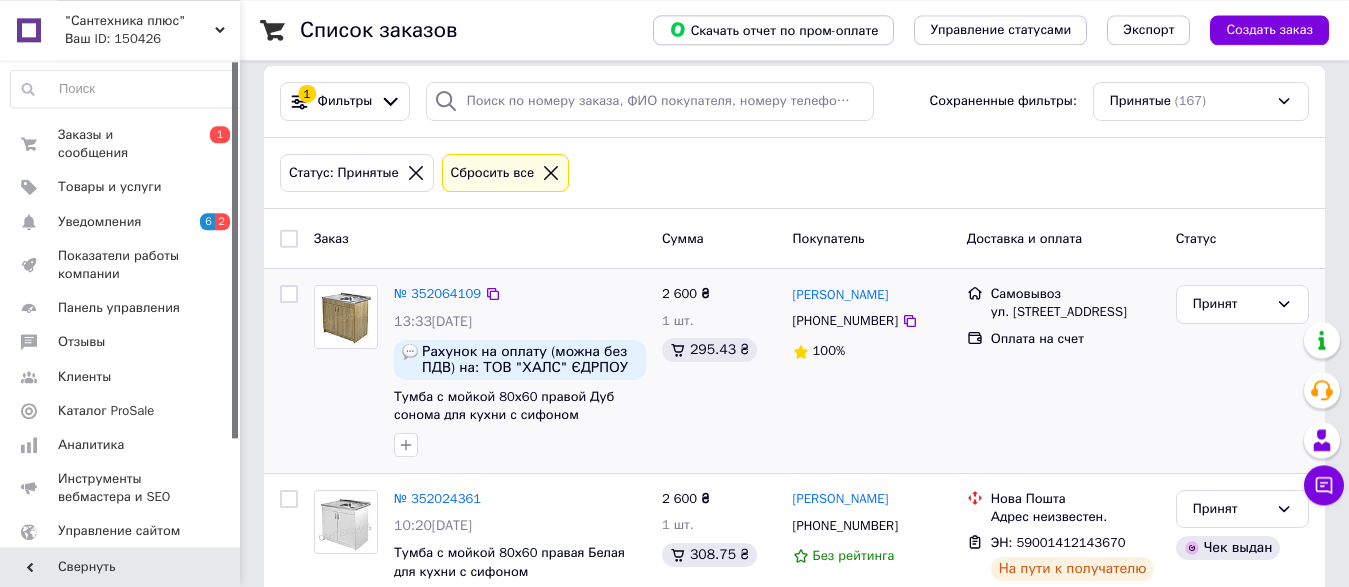 scroll, scrollTop: 0, scrollLeft: 0, axis: both 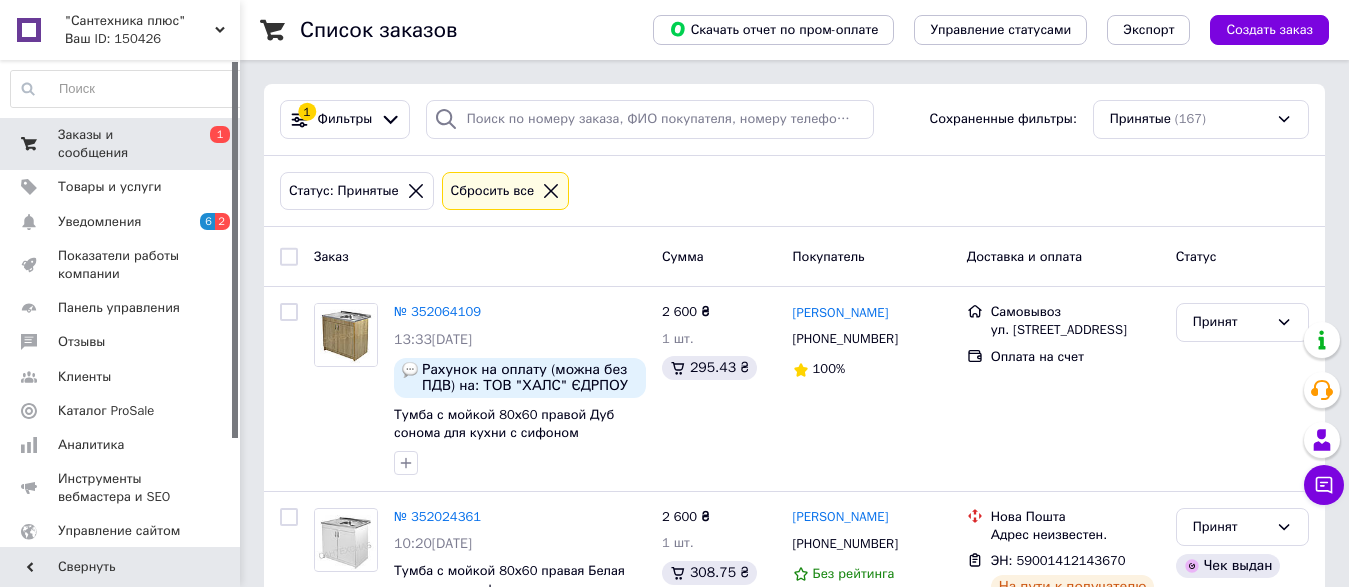 click on "Заказы и сообщения 0 1" at bounding box center [128, 144] 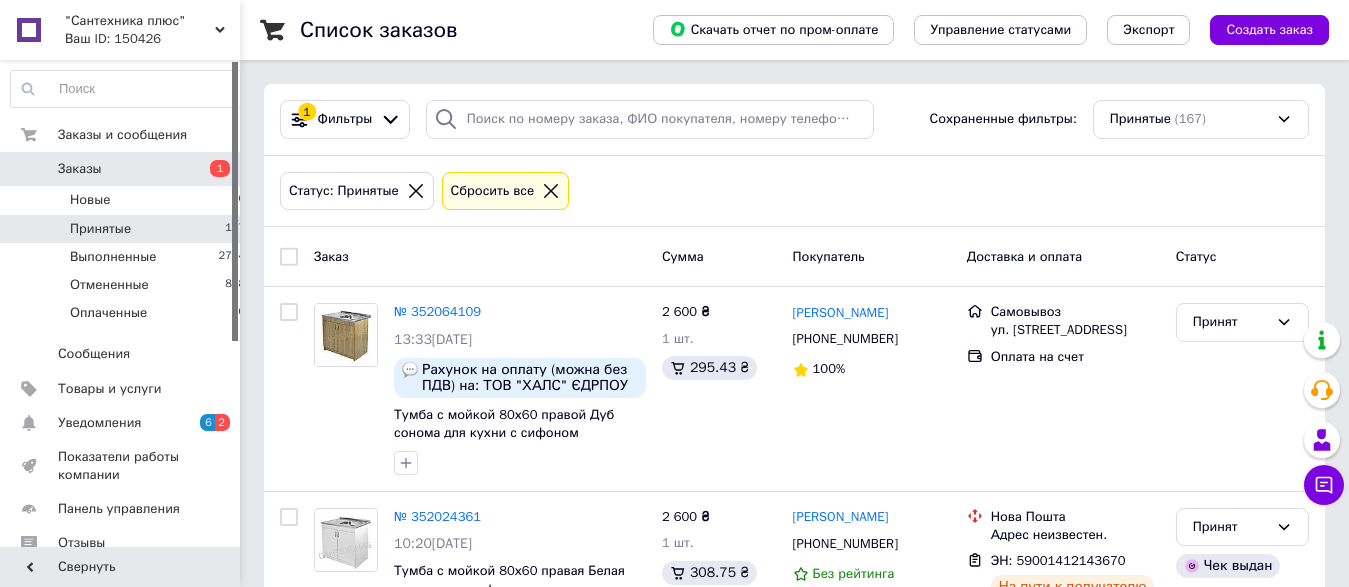 click on "Заказы" at bounding box center [121, 169] 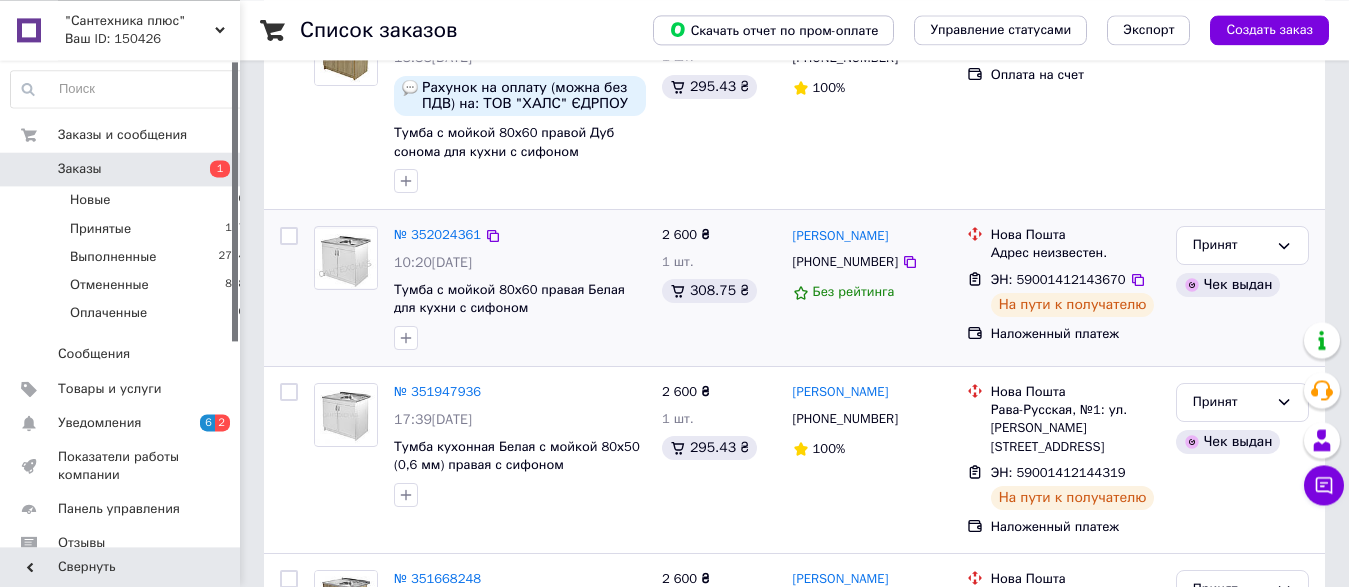 scroll, scrollTop: 306, scrollLeft: 0, axis: vertical 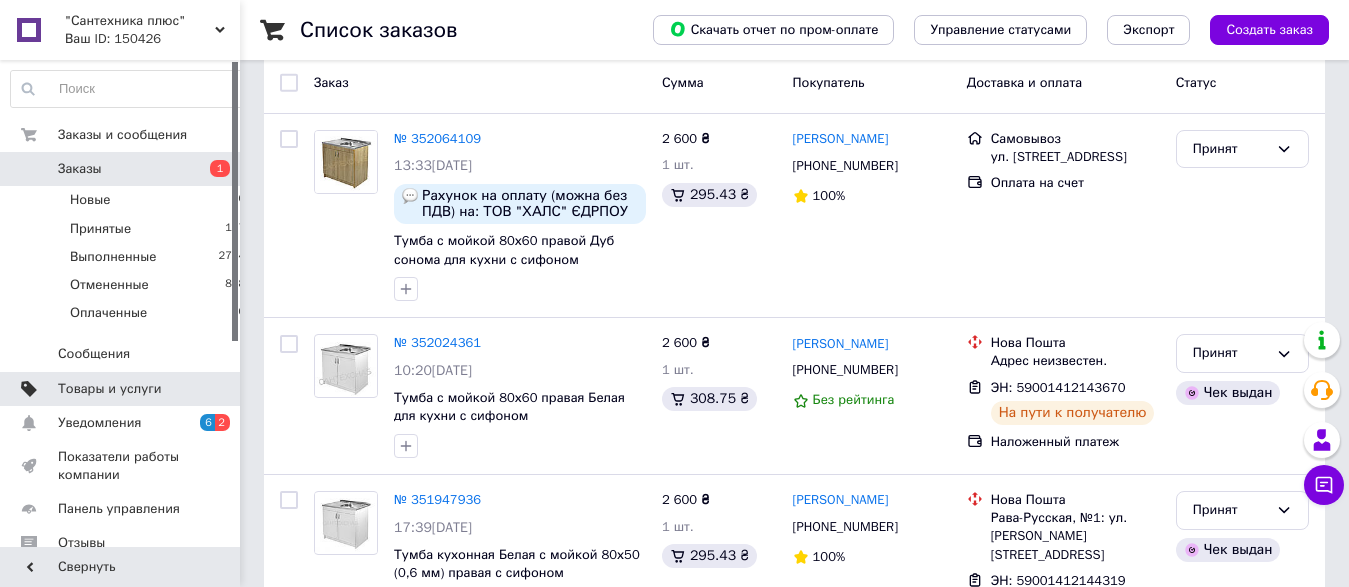 click on "Товары и услуги" at bounding box center (128, 389) 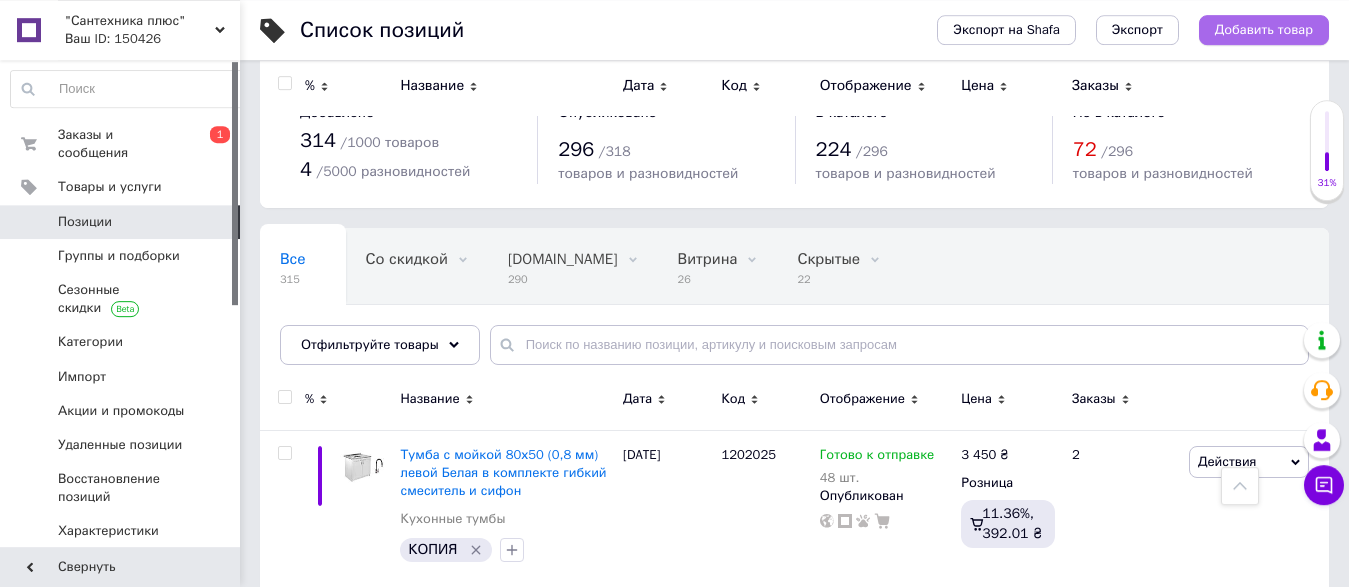 scroll, scrollTop: 0, scrollLeft: 0, axis: both 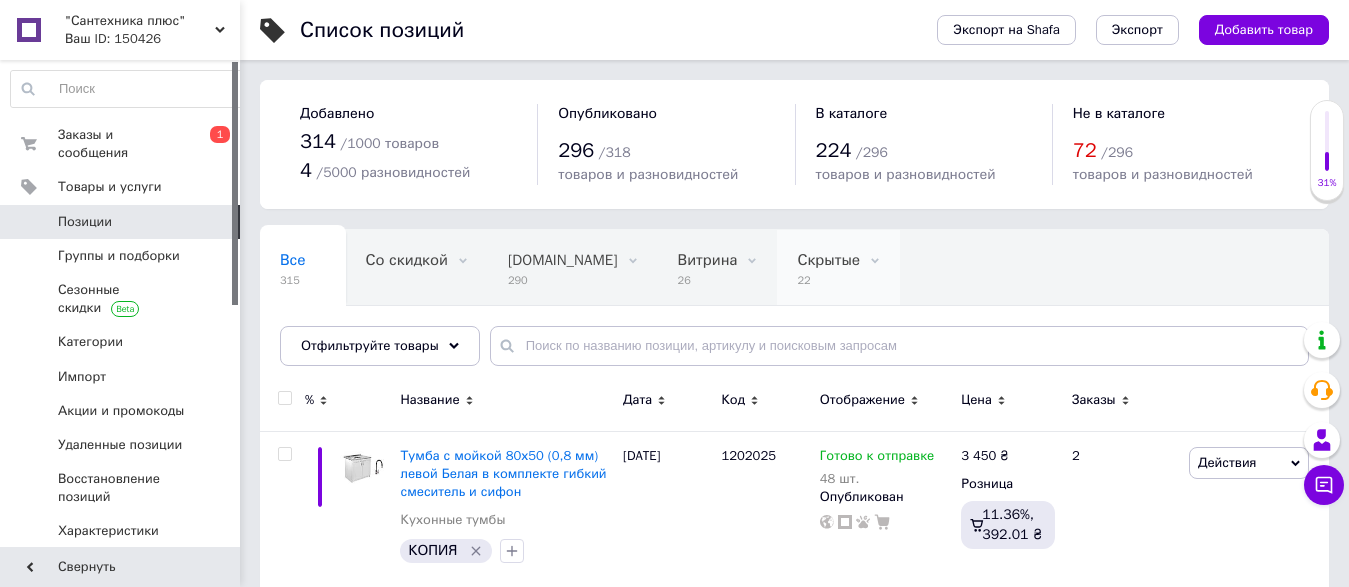 click on "Скрытые 22" at bounding box center (838, 268) 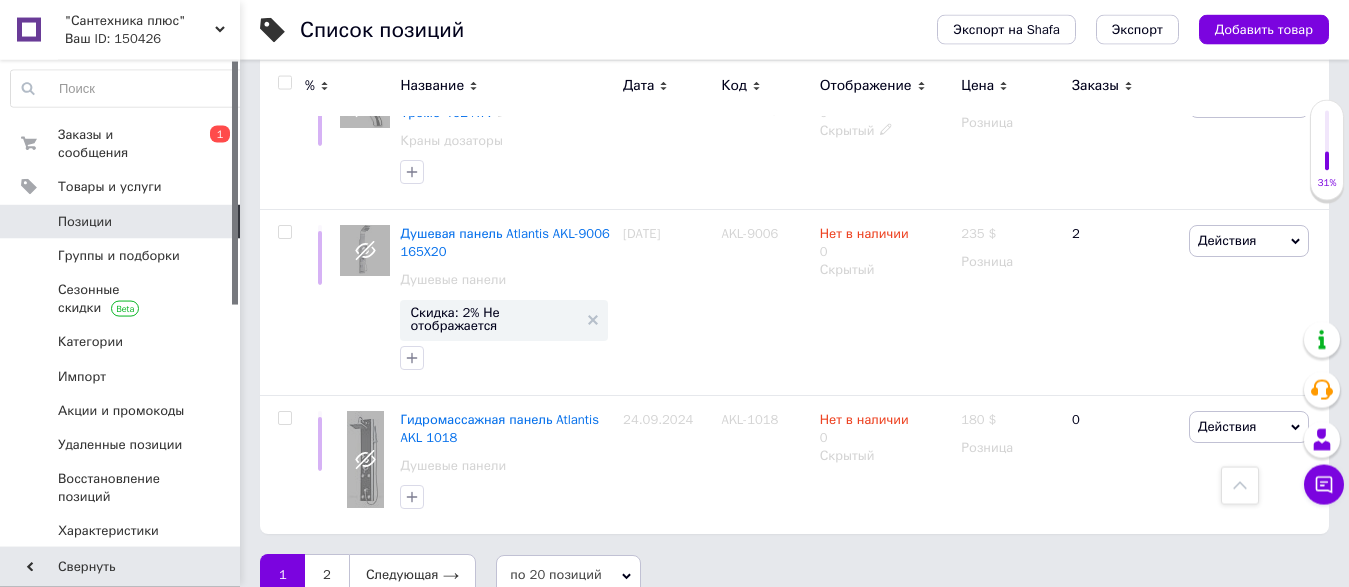 scroll, scrollTop: 2891, scrollLeft: 0, axis: vertical 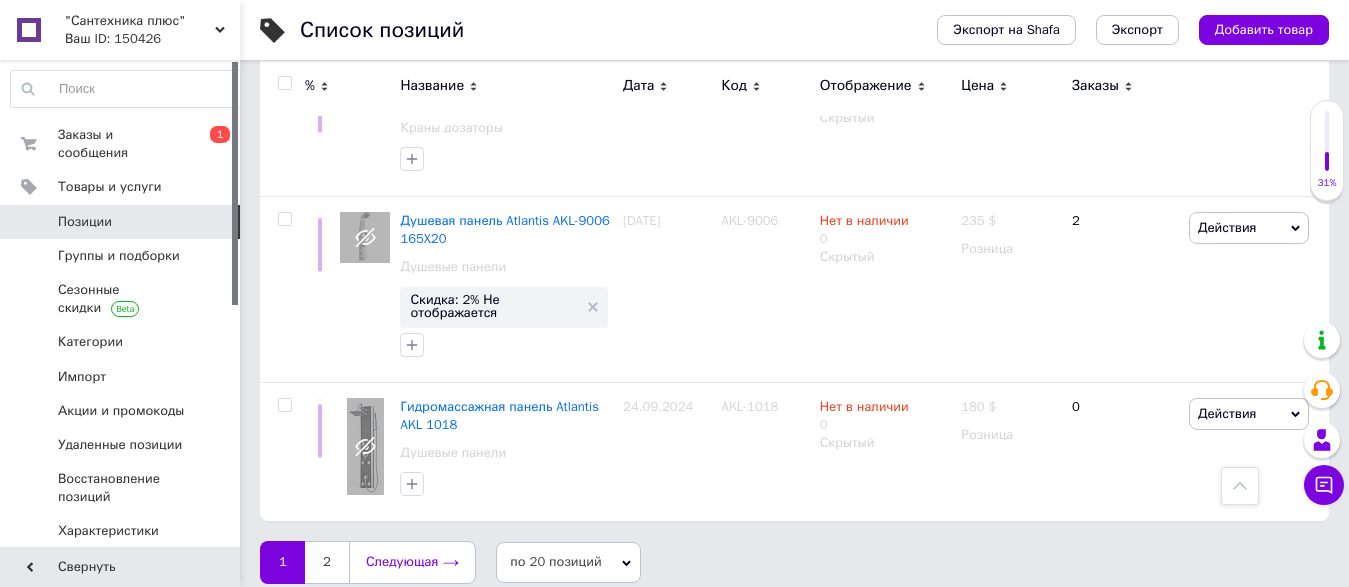 click on "Следующая" at bounding box center [412, 562] 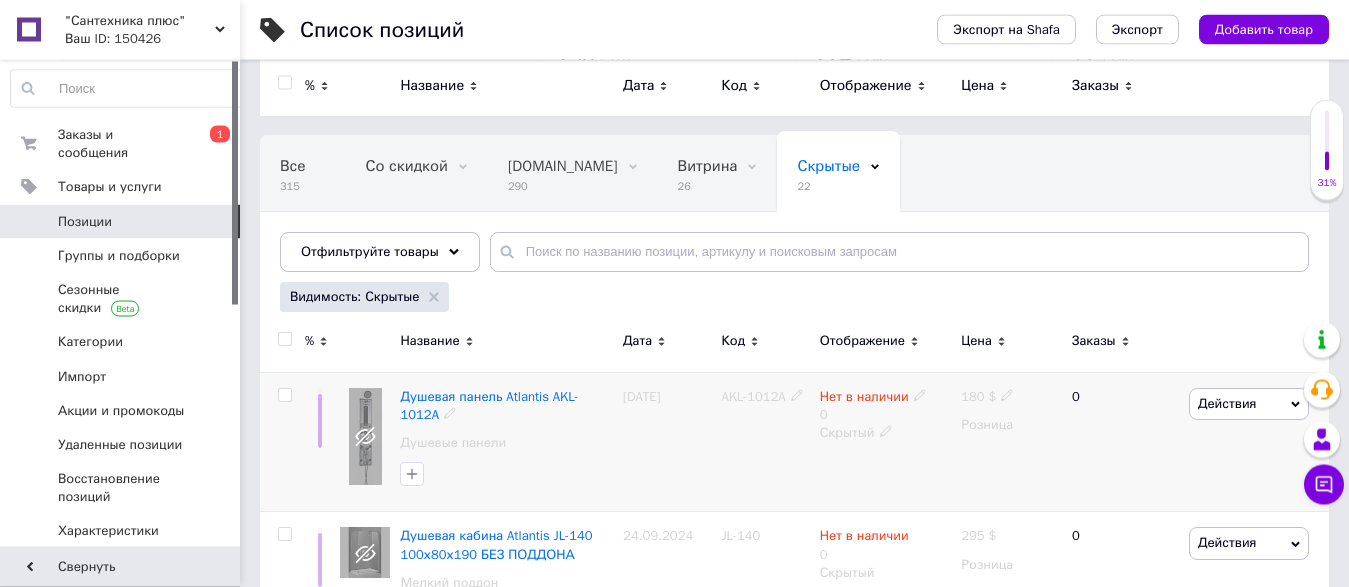 scroll, scrollTop: 0, scrollLeft: 0, axis: both 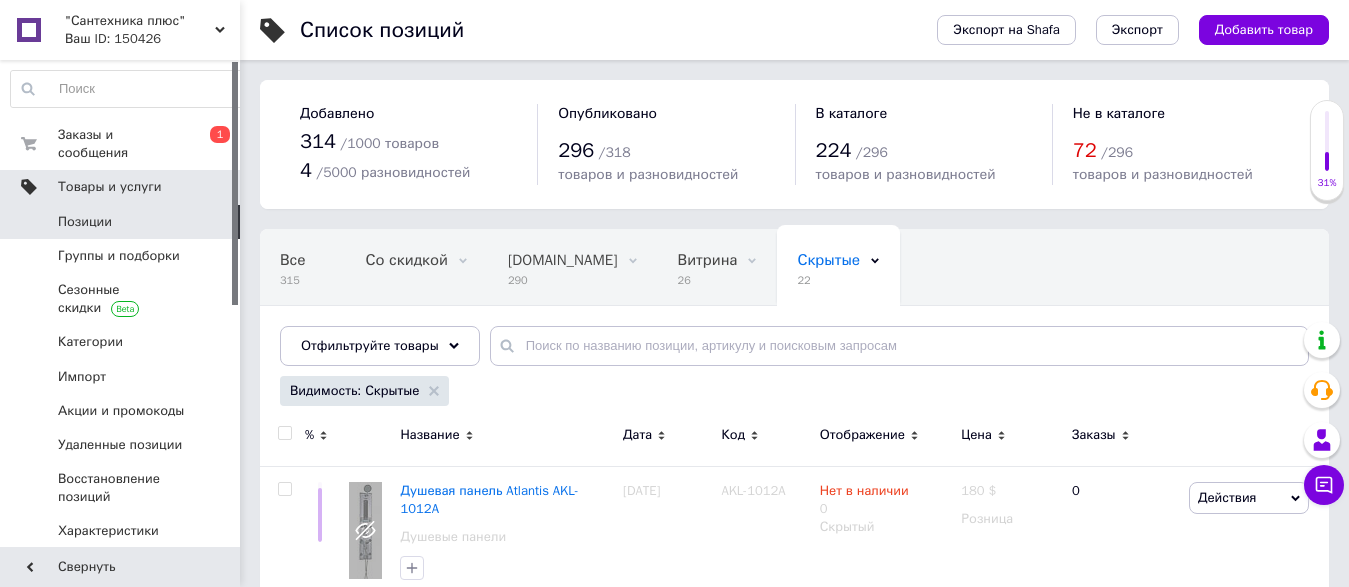 click on "Товары и услуги" at bounding box center [110, 187] 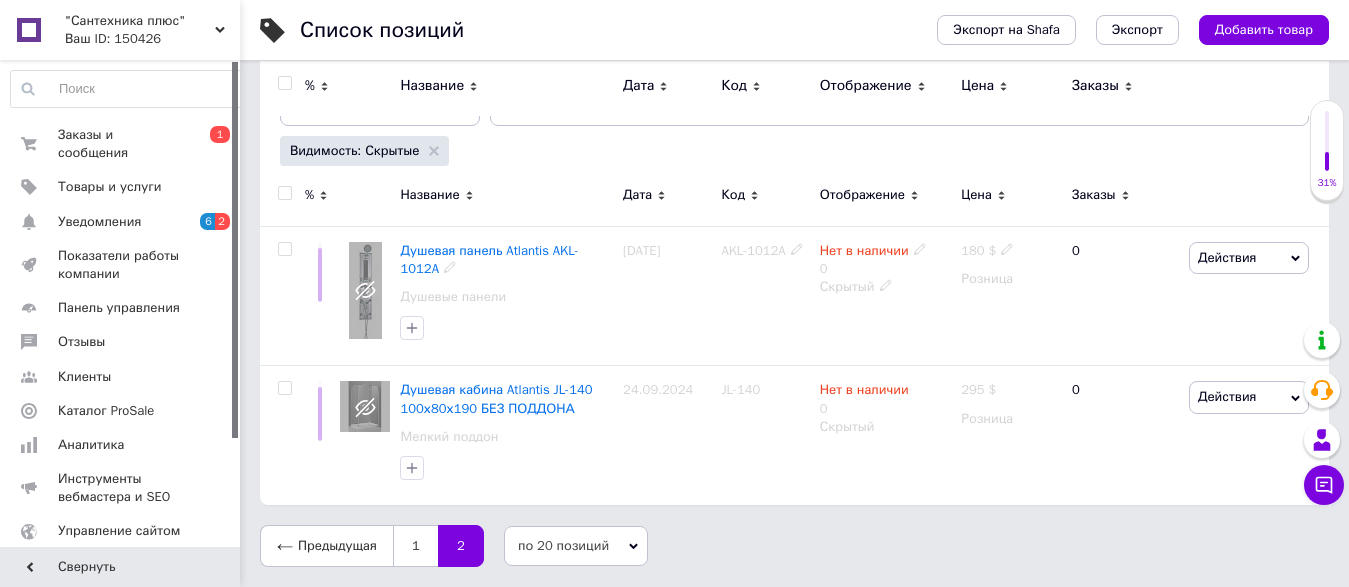 scroll, scrollTop: 0, scrollLeft: 0, axis: both 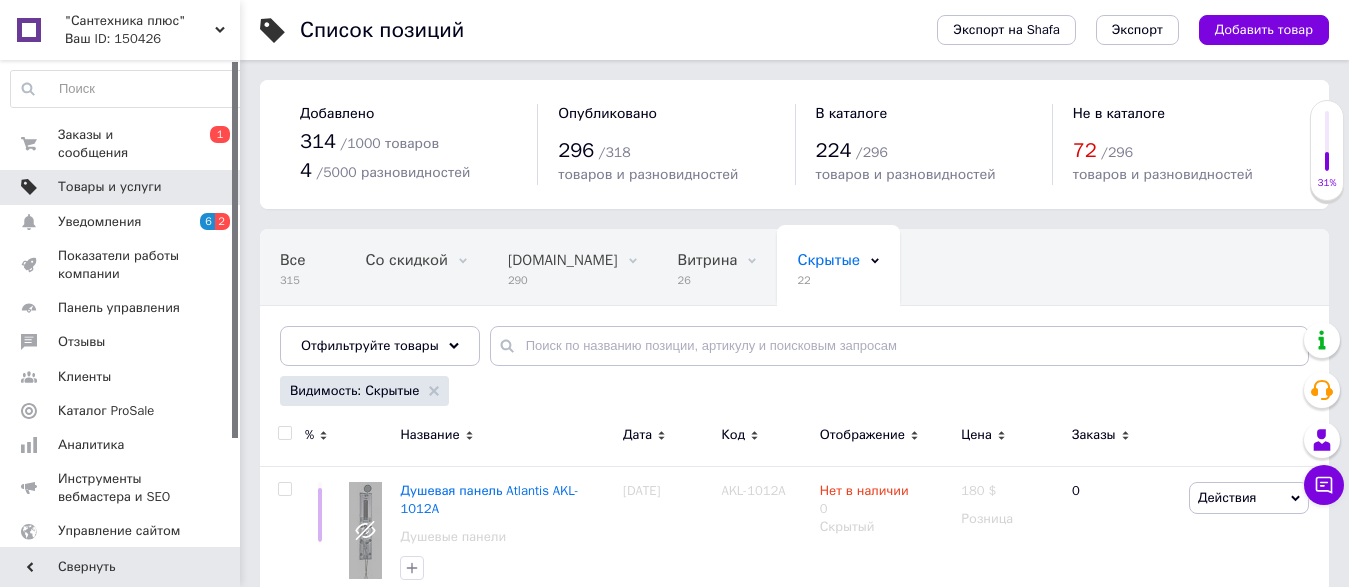 click on "Товары и услуги" at bounding box center (110, 187) 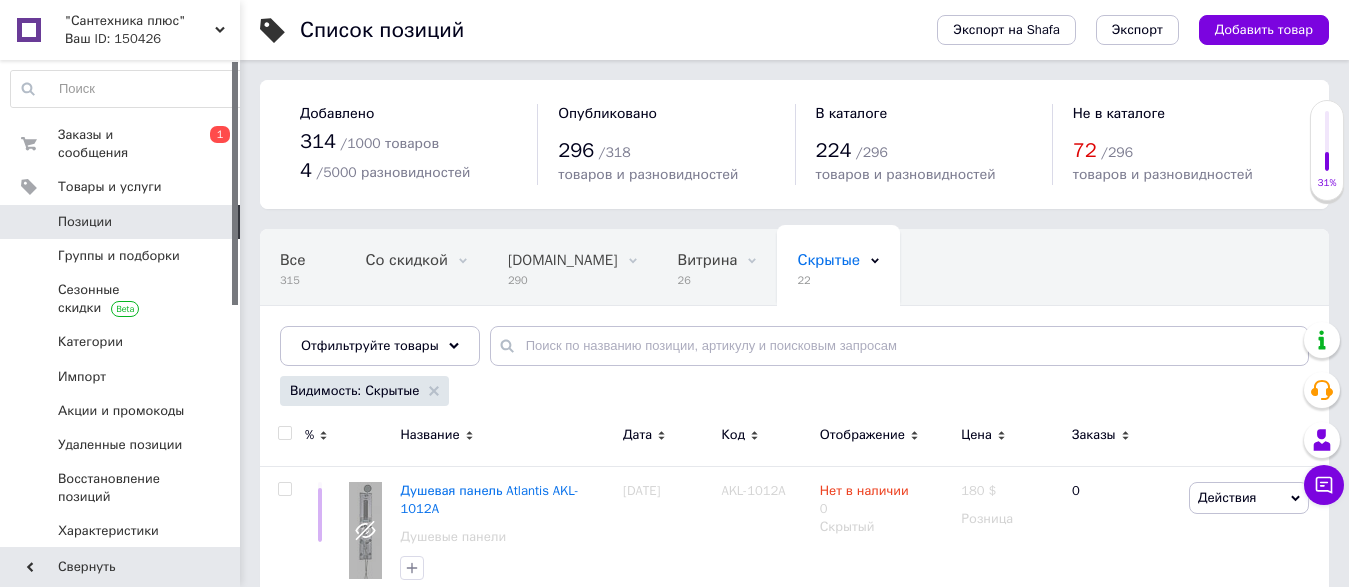 click on "Позиции" at bounding box center (85, 222) 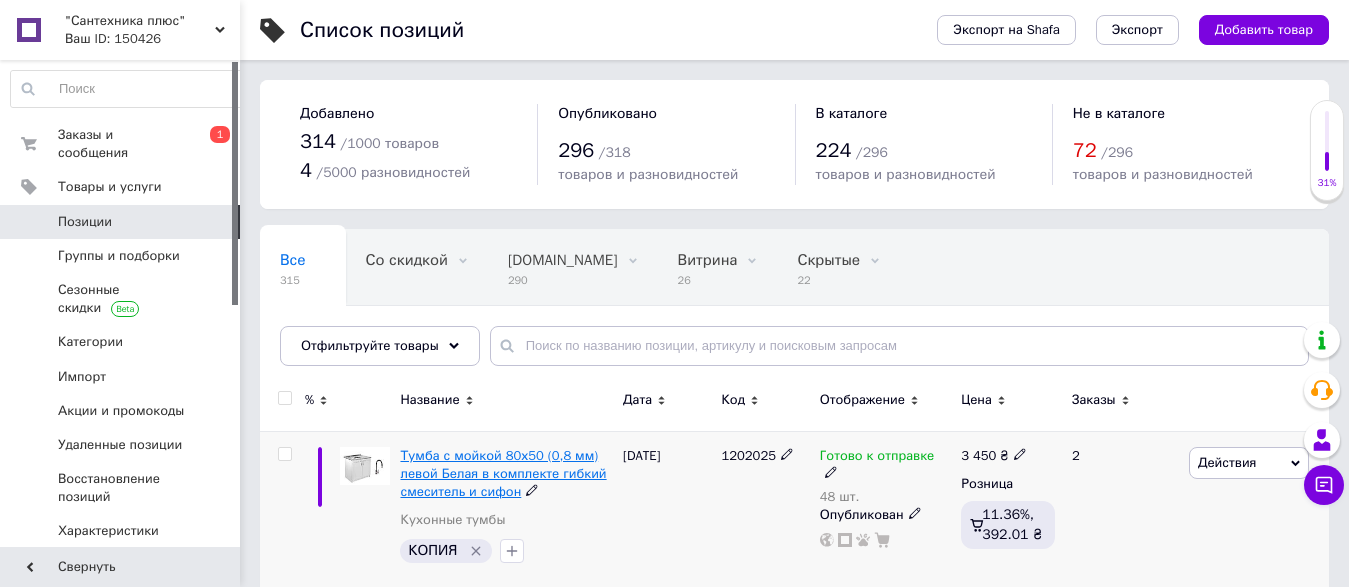 click on "Тумба с мойкой 80х50 (0,8 мм) левой Белая в комплекте гибкий смеситель и сифон" at bounding box center [503, 473] 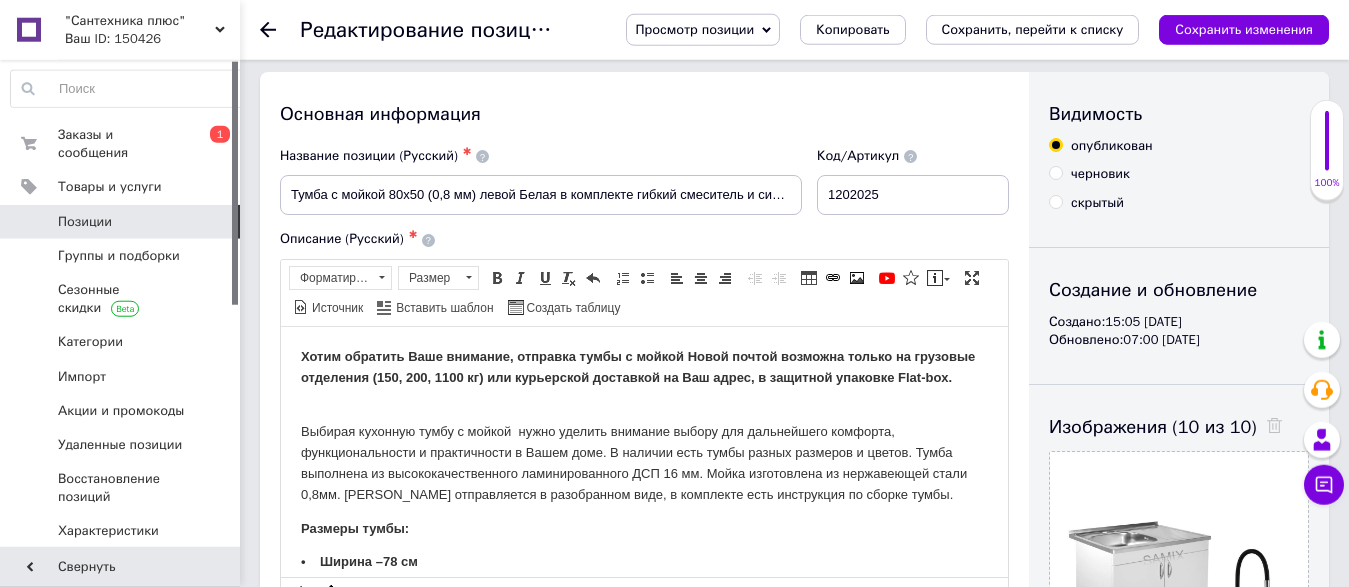 scroll, scrollTop: 0, scrollLeft: 0, axis: both 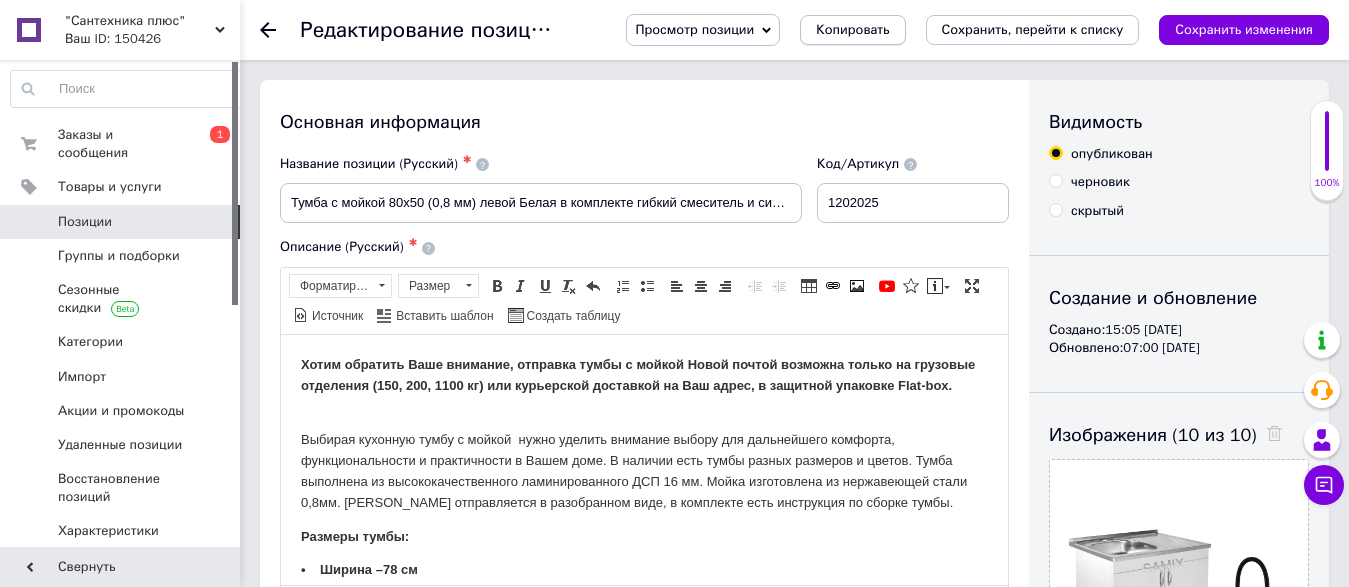 click on "Копировать" at bounding box center (852, 30) 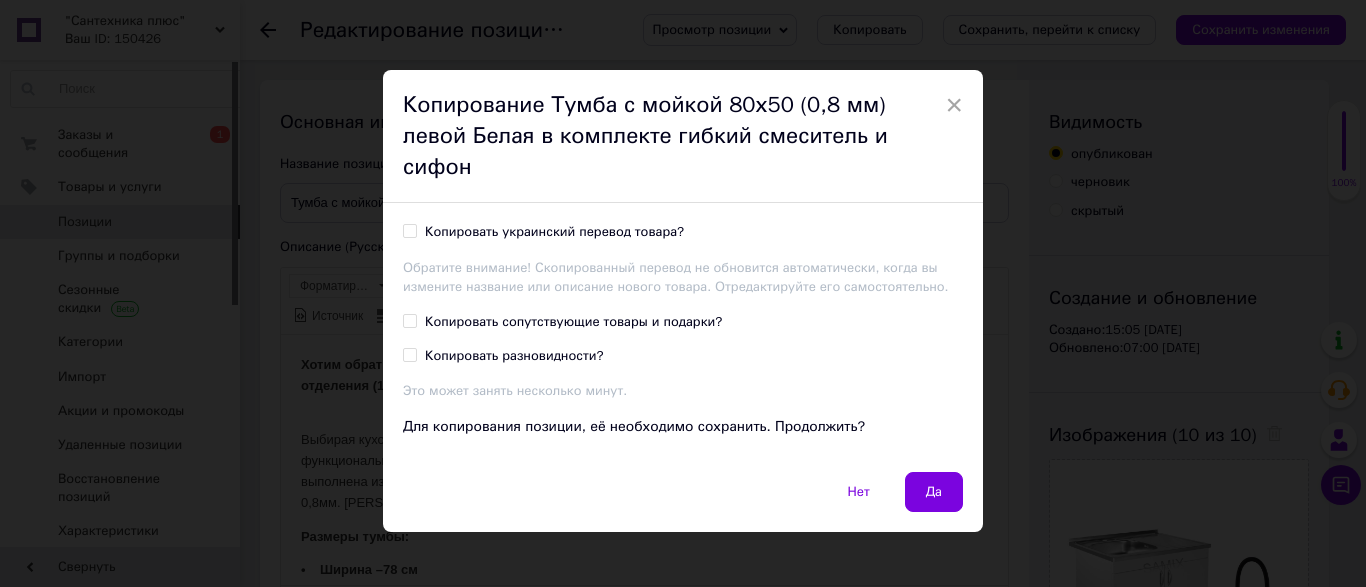 click on "Копировать украинский перевод товара? Обратите внимание! Скопированный перевод не обновится автоматически,
когда вы измените название или описание нового товара.
Отредактируйте его самостоятельно. Копировать сопутствующие товары и подарки? Копировать разновидности? Это может занять несколько минут. Для копирования позиции, её необходимо сохранить. Продолжить?" at bounding box center (683, 337) 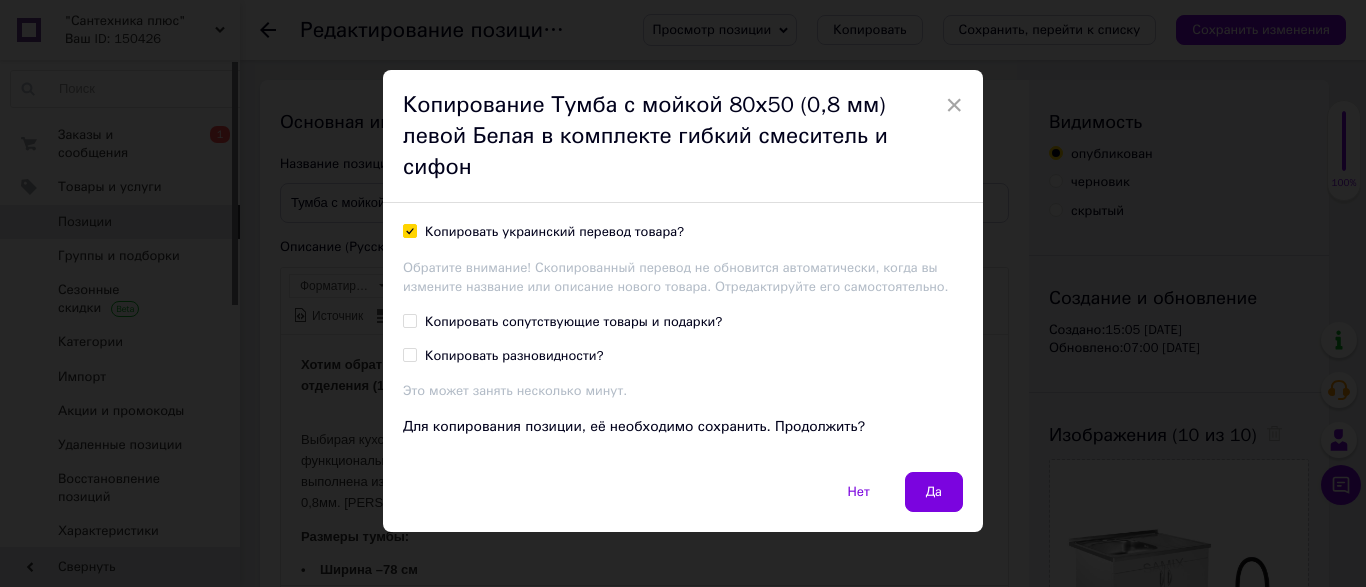 checkbox on "true" 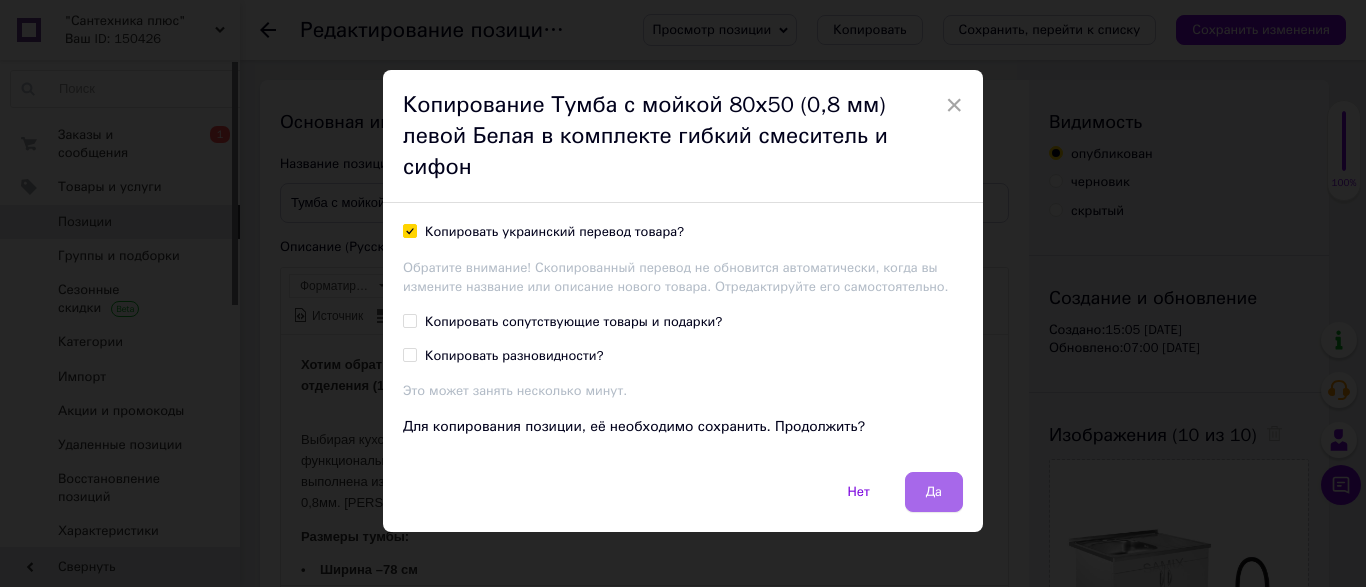 click on "Да" at bounding box center [934, 492] 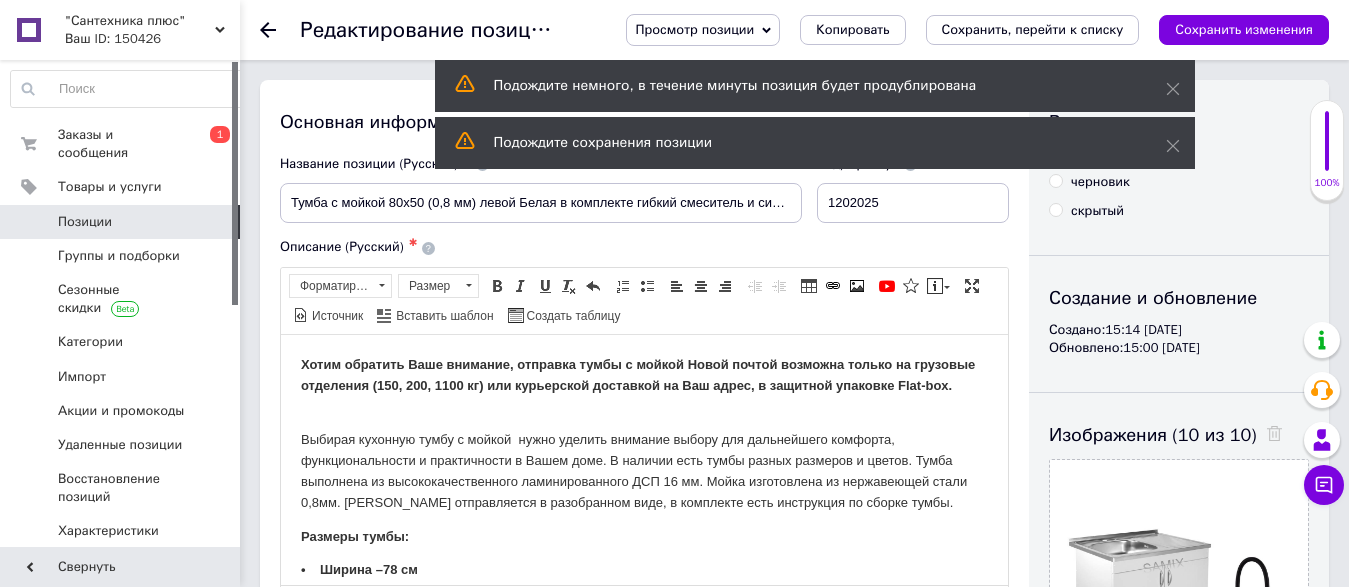 scroll, scrollTop: 0, scrollLeft: 0, axis: both 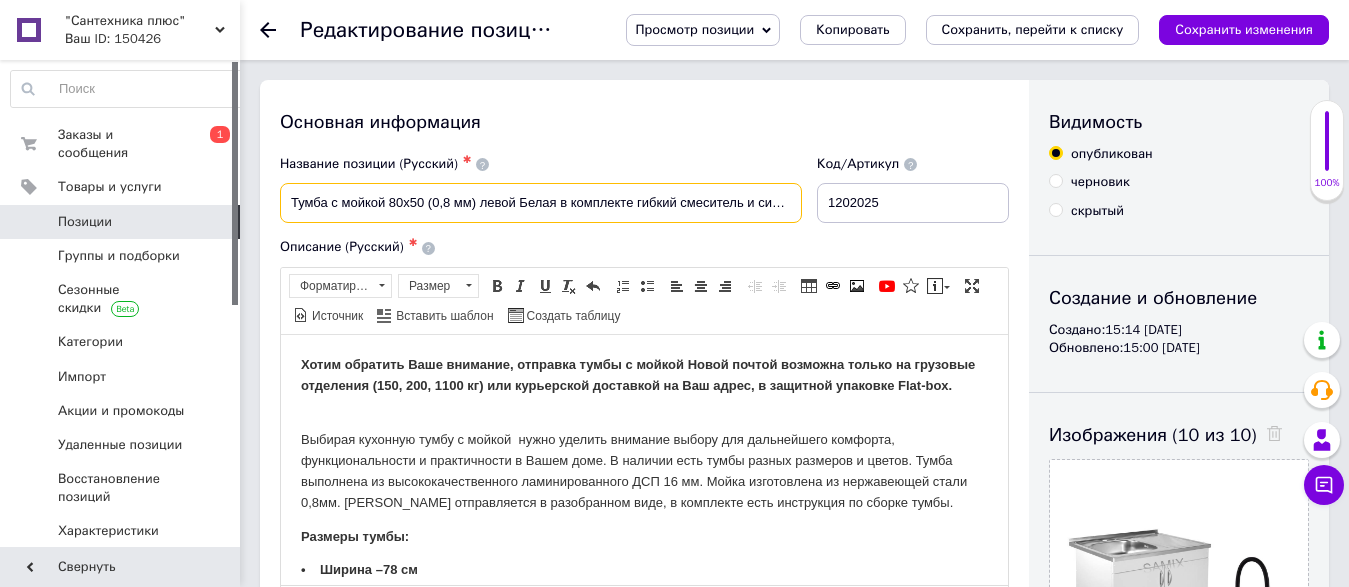 click on "Тумба с мойкой 80х50 (0,8 мм) левой Белая в комплекте гибкий смеситель и сифон" at bounding box center [541, 203] 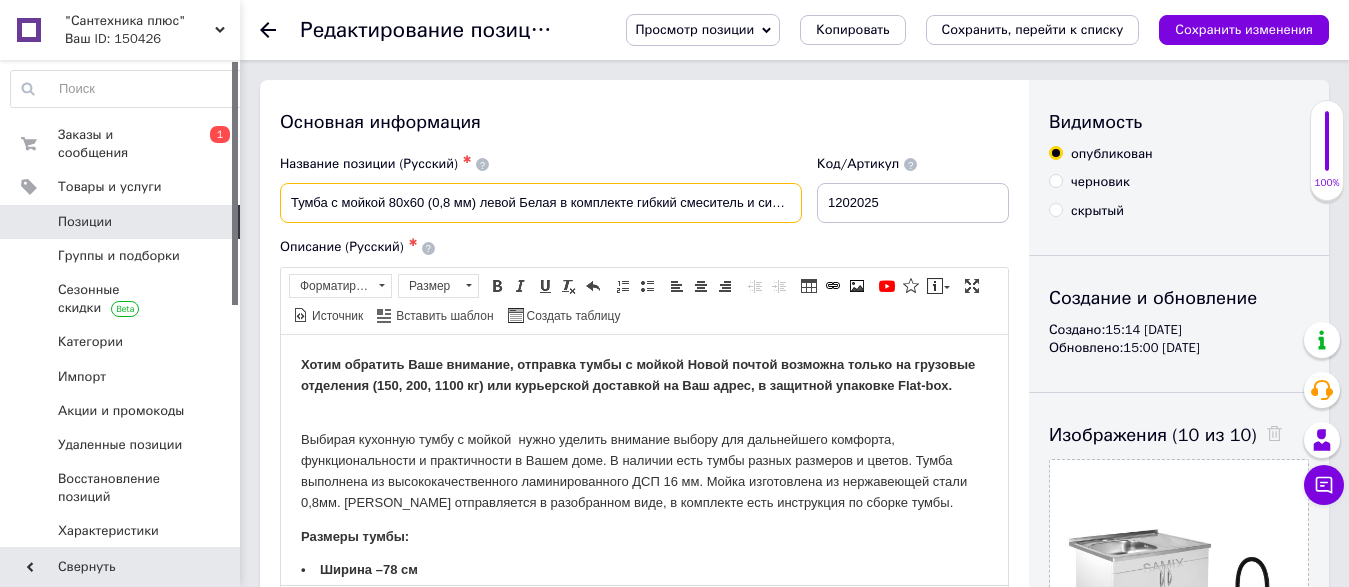 drag, startPoint x: 428, startPoint y: 199, endPoint x: 479, endPoint y: 210, distance: 52.17279 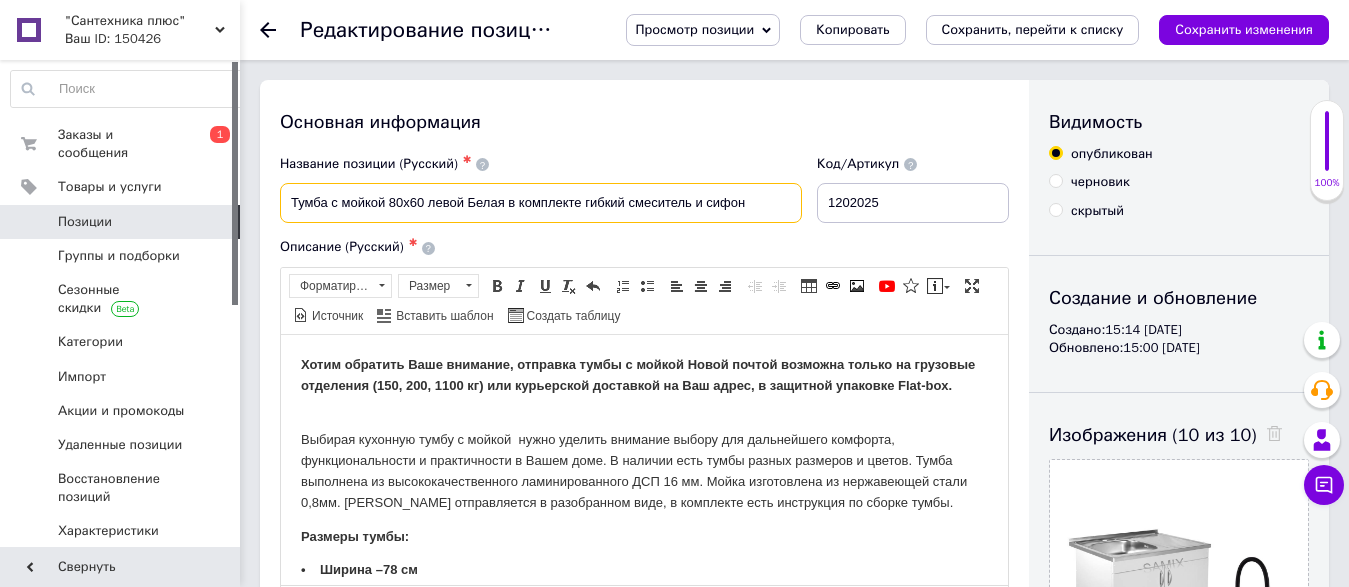 type on "Тумба с мойкой 80х60 левой Белая в комплекте гибкий смеситель и сифон" 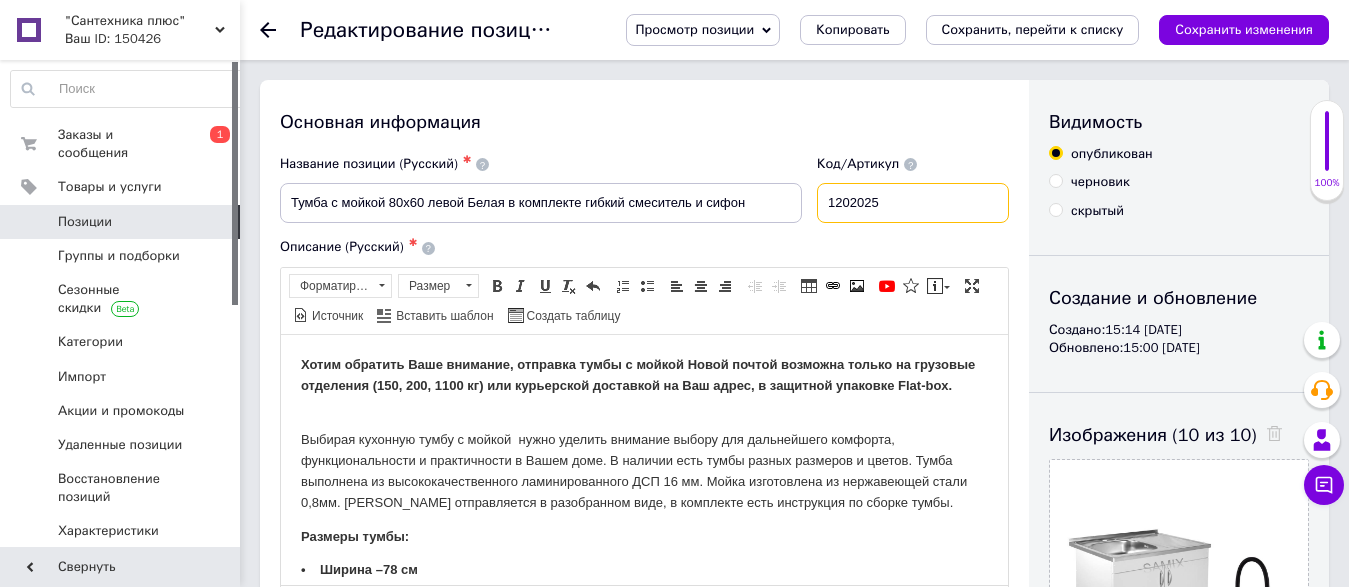 drag, startPoint x: 912, startPoint y: 206, endPoint x: 812, endPoint y: 204, distance: 100.02 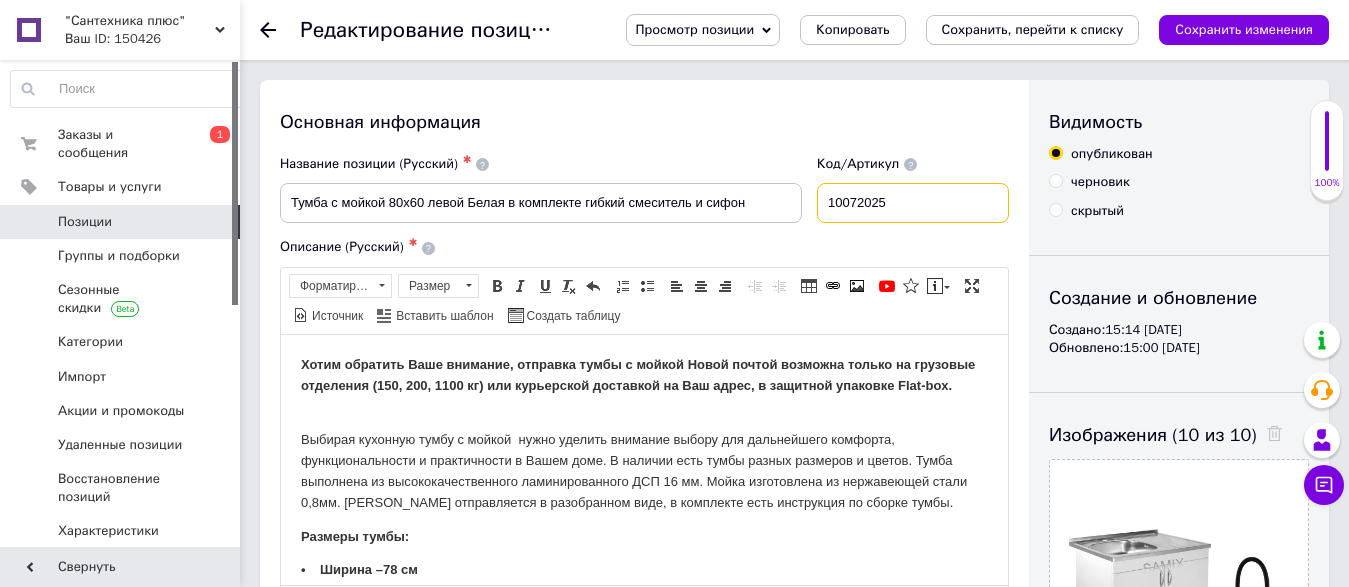 scroll, scrollTop: 102, scrollLeft: 0, axis: vertical 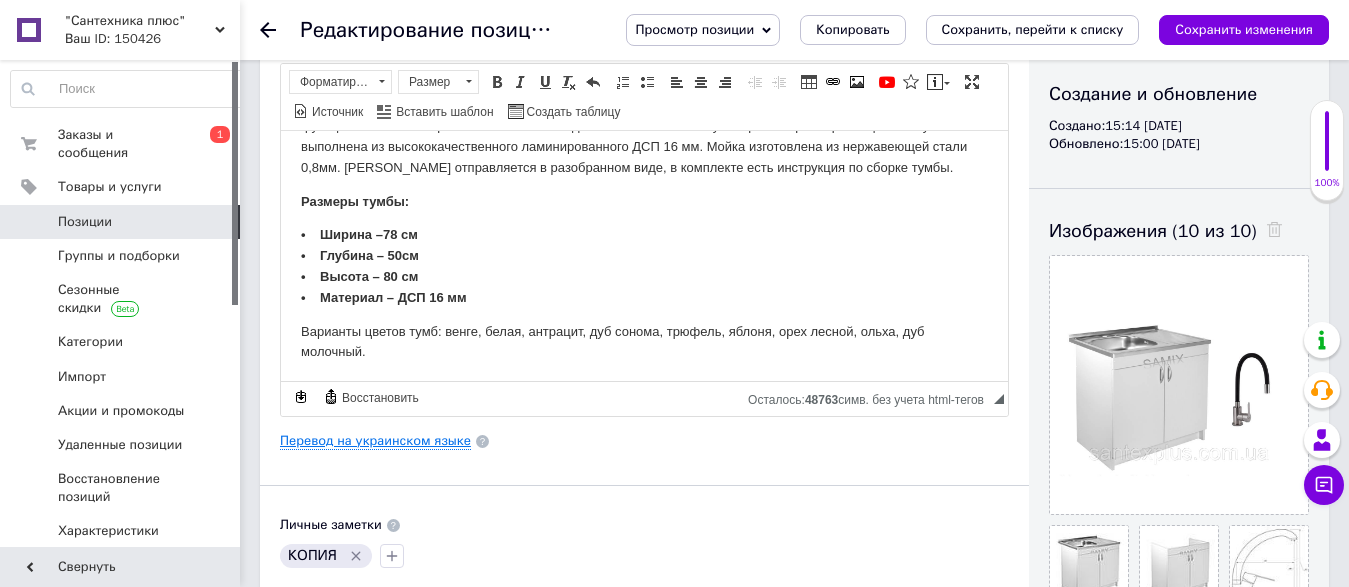 type on "10072025" 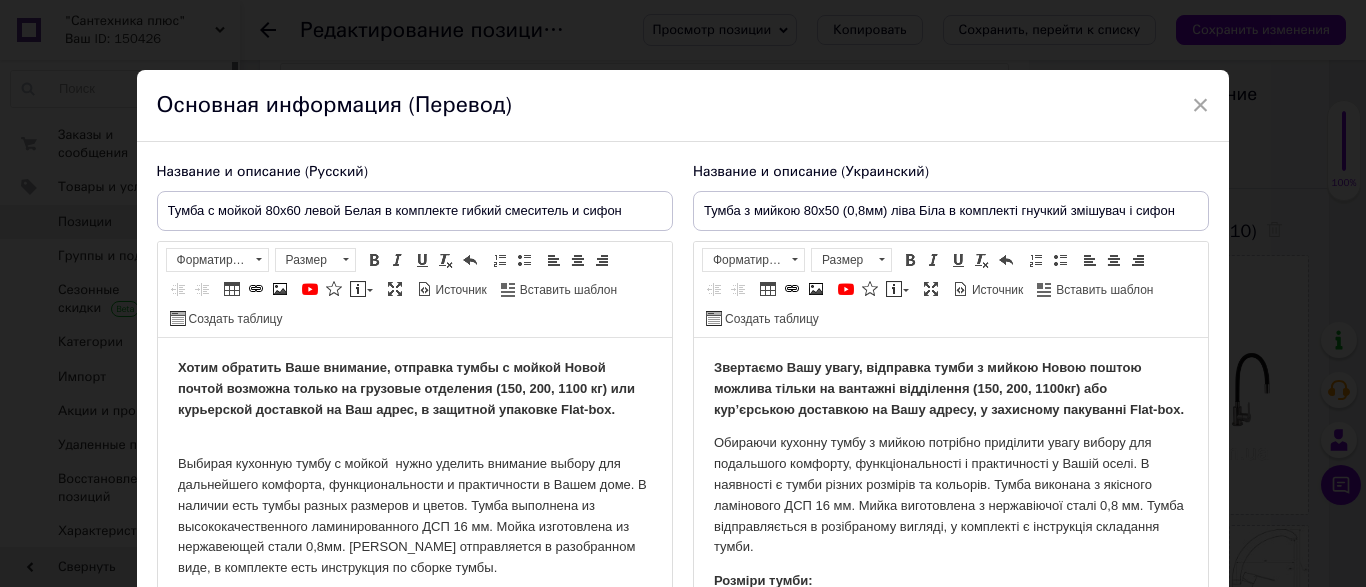 scroll, scrollTop: 0, scrollLeft: 0, axis: both 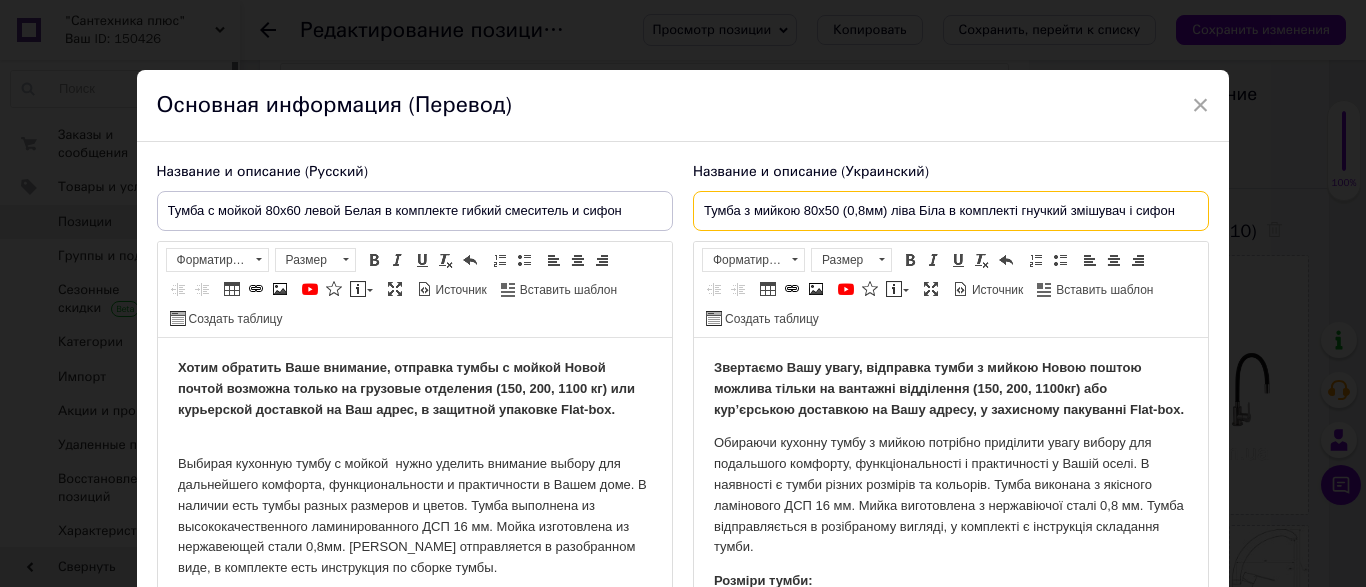 click on "Тумба з мийкою 80х50 (0,8мм) ліва Біла в комплекті гнучкий змішувач і сифон" at bounding box center (951, 211) 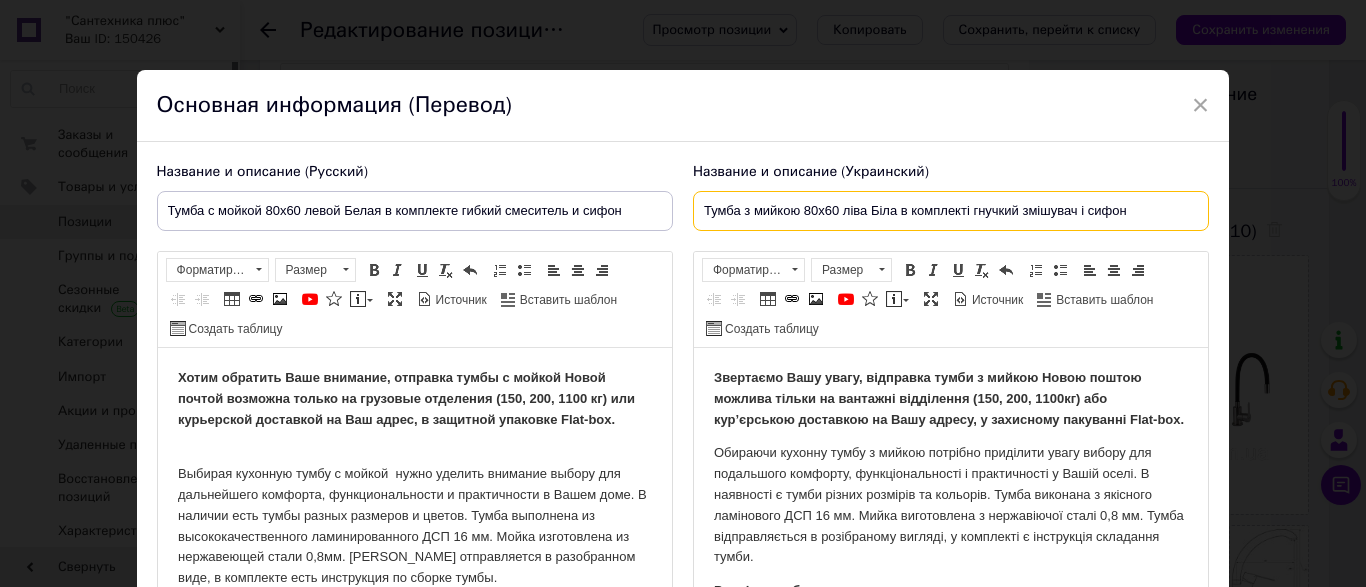 scroll, scrollTop: 114, scrollLeft: 0, axis: vertical 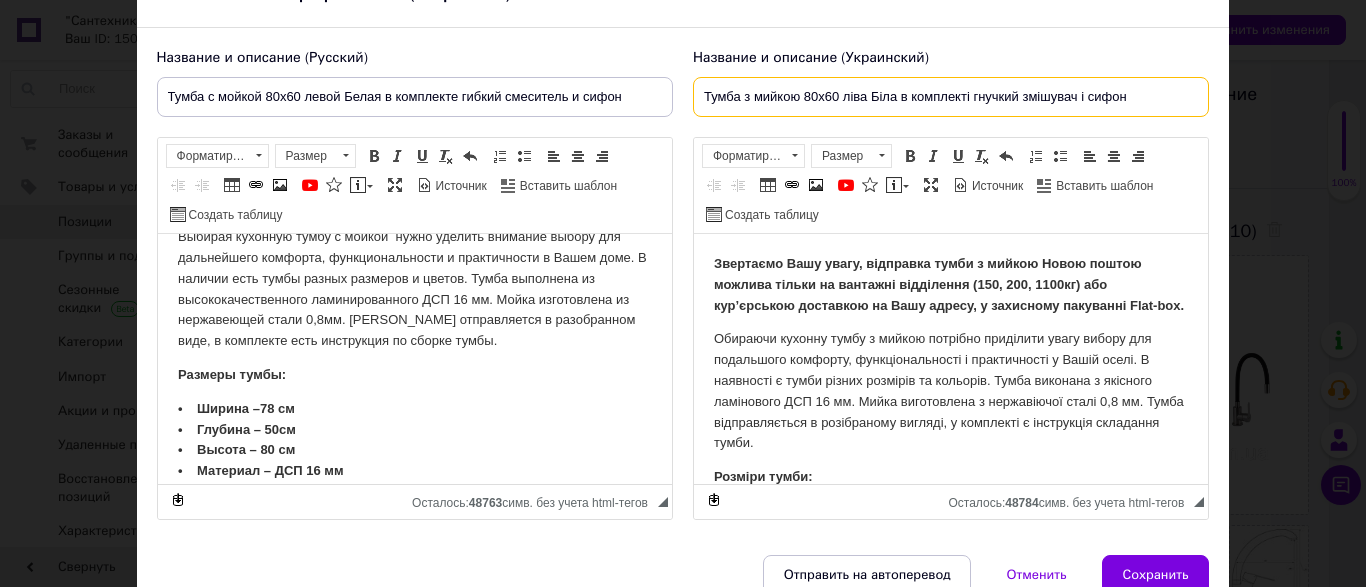 drag, startPoint x: 656, startPoint y: 297, endPoint x: 827, endPoint y: 564, distance: 317.06467 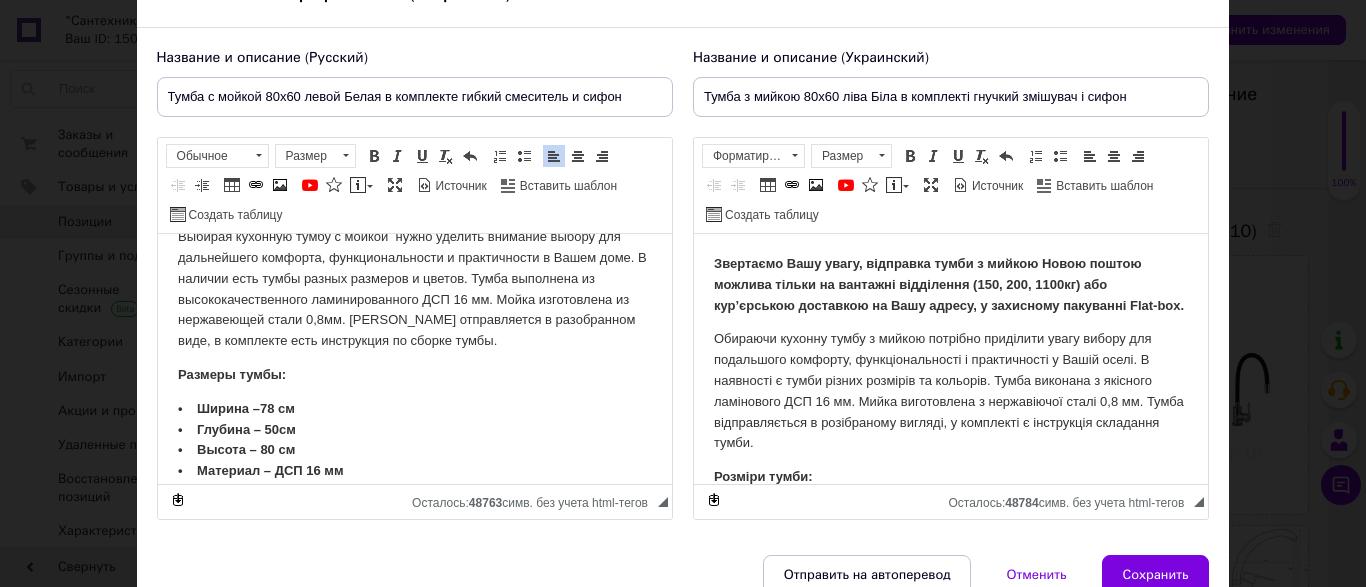 drag, startPoint x: 406, startPoint y: 341, endPoint x: 595, endPoint y: 360, distance: 189.95262 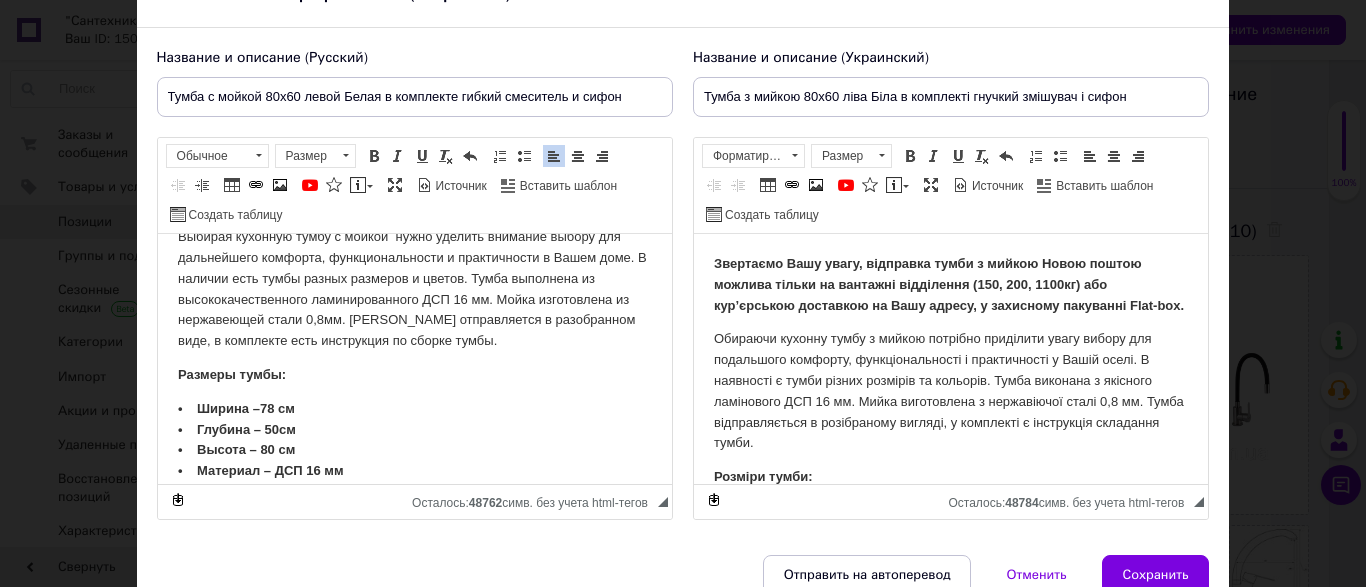 type 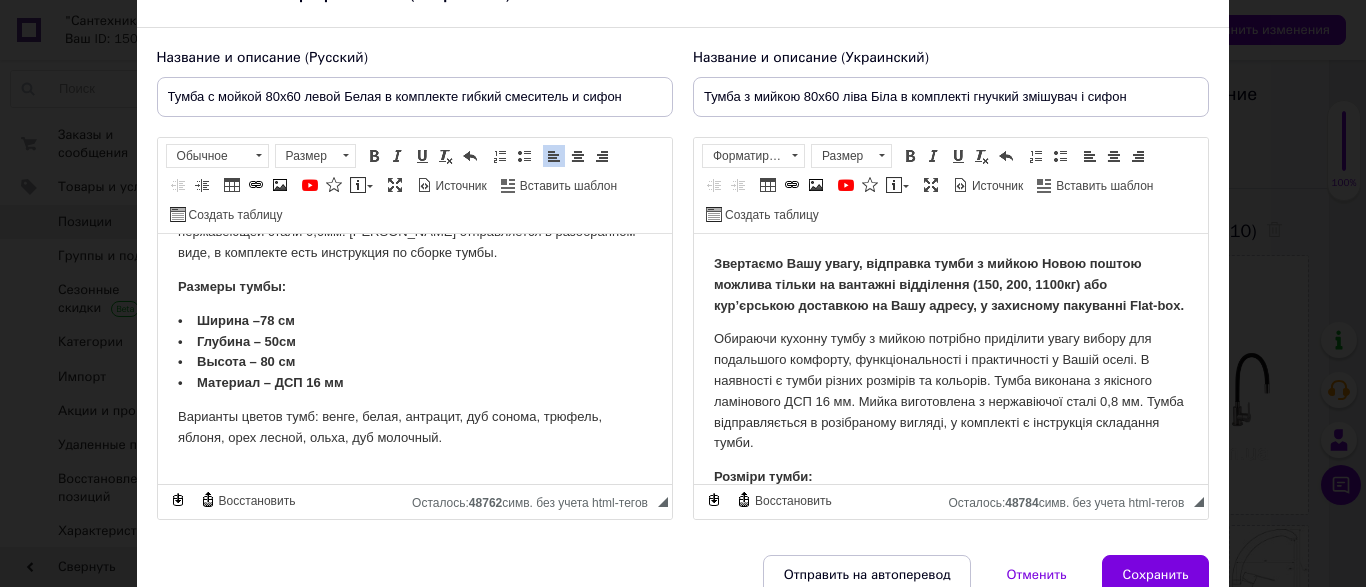 scroll, scrollTop: 225, scrollLeft: 0, axis: vertical 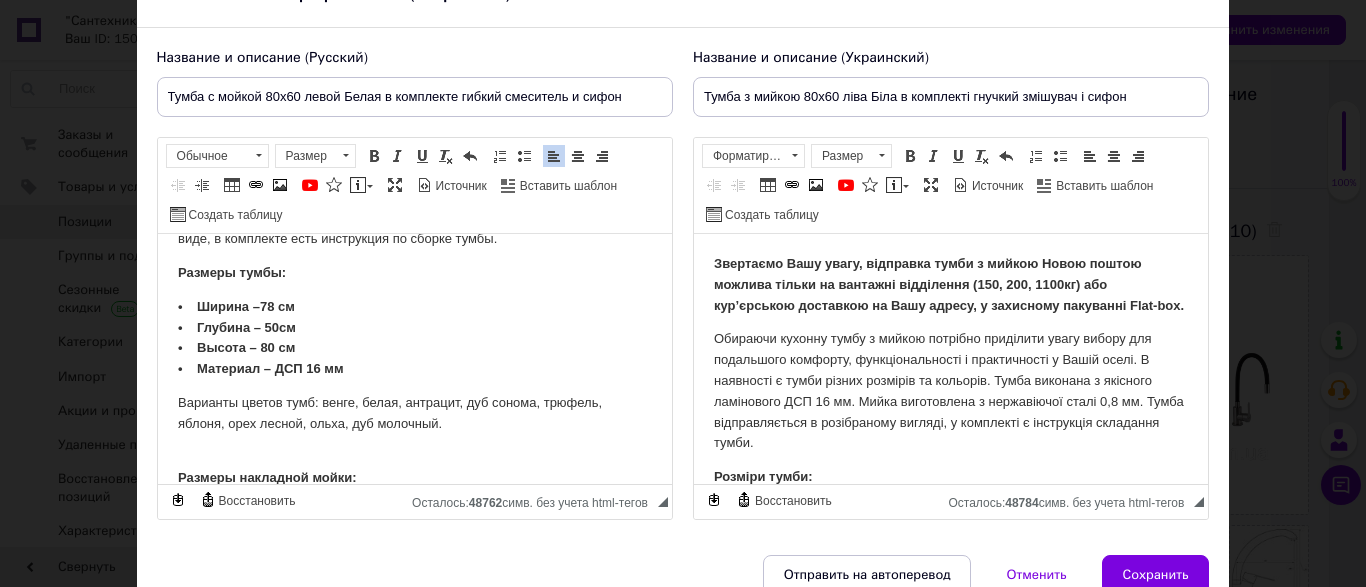 click on "•    Ширина –78 см •    Глубина – 50см •    Высота – 80 см •    Материал – ДСП 16 мм" at bounding box center (260, 337) 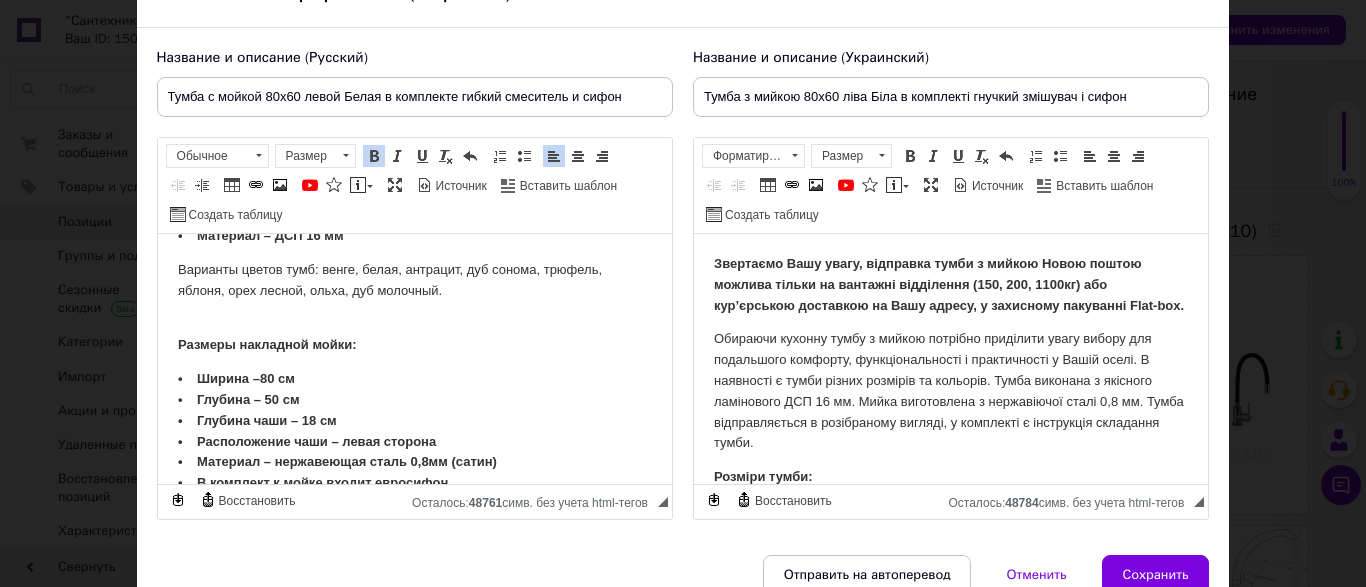 scroll, scrollTop: 327, scrollLeft: 0, axis: vertical 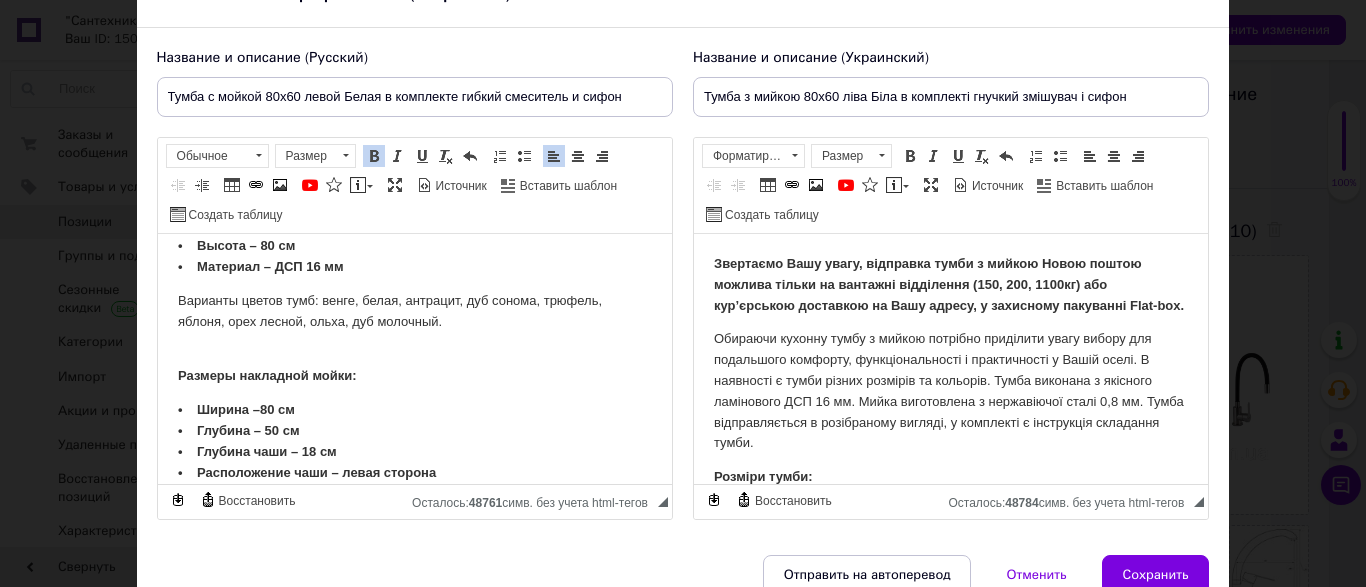 click on "•    Ширина –80 см •    Глубина – 50 см •    Глубина чаши – 18 см •    Расположение чаши – левая сторона •    Материал – нержавеющая сталь 0,8мм (сатин) •    В комплект к мойке входит евросифон." at bounding box center (336, 461) 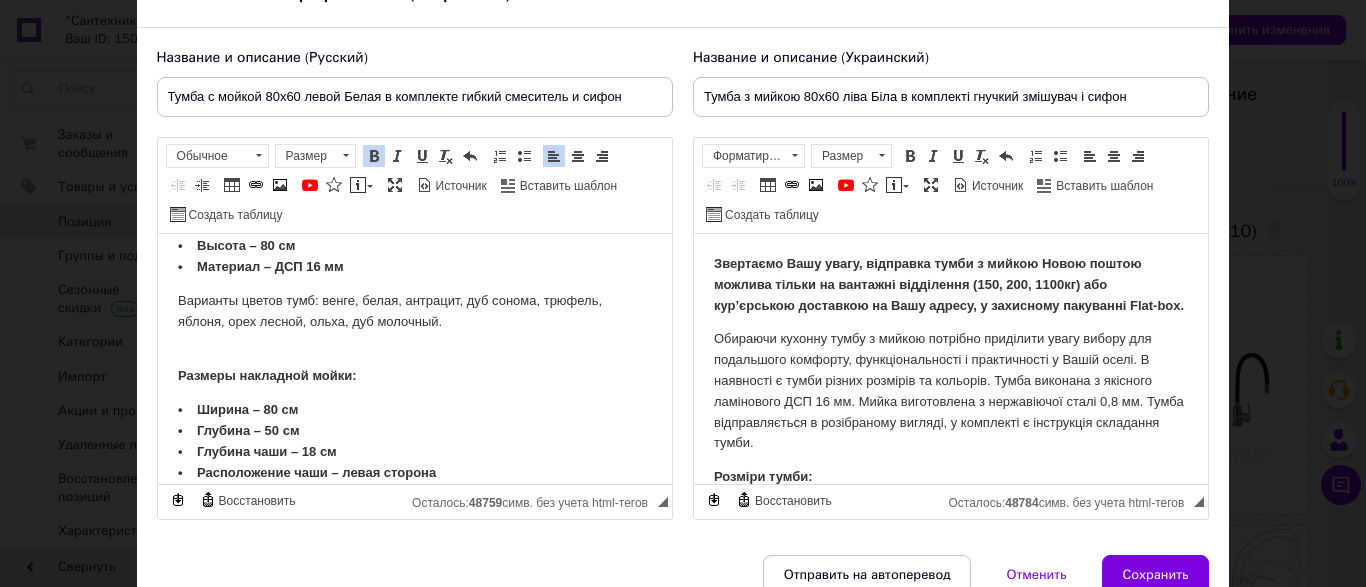 click on "•    Ширина – 80 см •    Глубина – 50 см •    Глубина чаши – 18 см •    Расположение чаши – левая сторона •    Материал – нержавеющая сталь 0,8мм (сатин) •    В комплект к мойке входит евросифон." at bounding box center (336, 461) 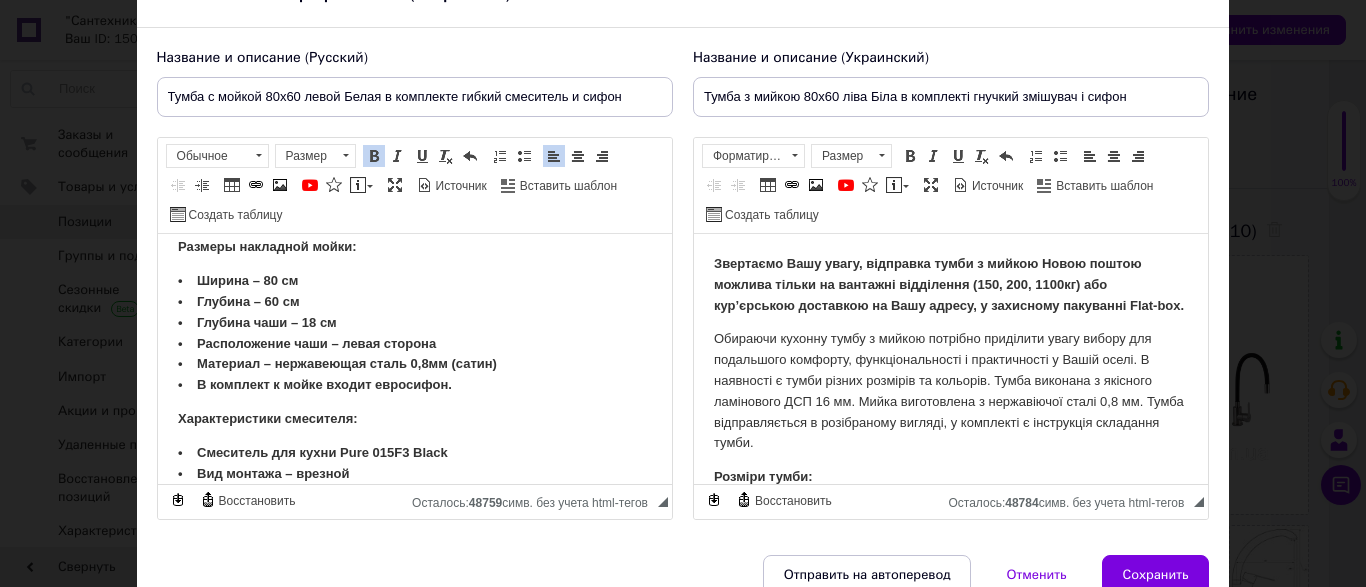 scroll, scrollTop: 531, scrollLeft: 0, axis: vertical 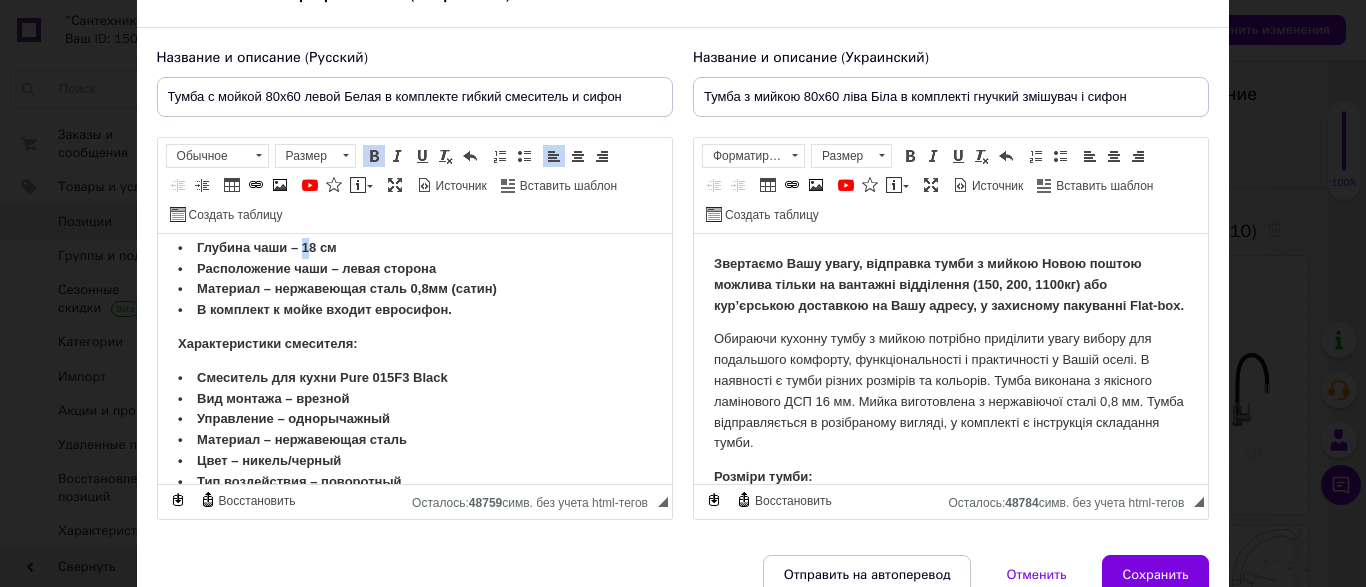 click on "•    Ширина – 80 см •    Глубина – 60 см •    Глубина чаши – 18 см •    Расположение чаши – левая сторона •    Материал – нержавеющая сталь 0,8мм (сатин) •    В комплект к мойке входит евросифон." at bounding box center [336, 257] 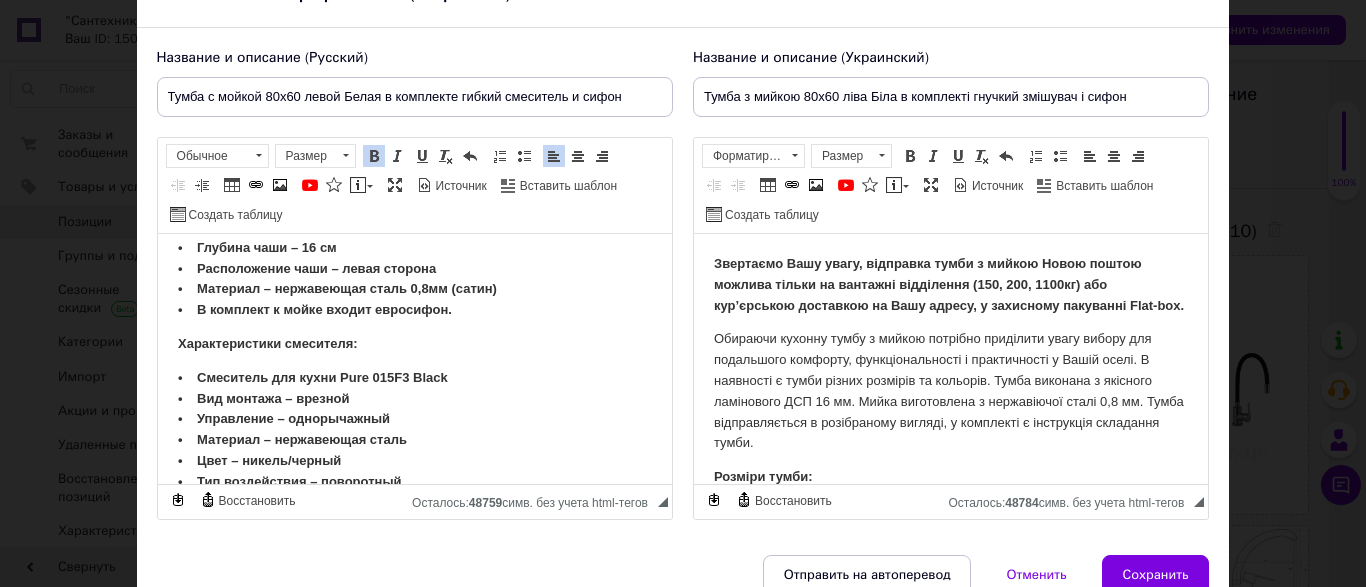click on "•    Ширина – 80 см •    Глубина – 60 см •    Глубина чаши – 16 см •    Расположение чаши – левая сторона •    Материал – нержавеющая сталь 0,8мм (сатин) •    В комплект к мойке входит евросифон." at bounding box center (336, 257) 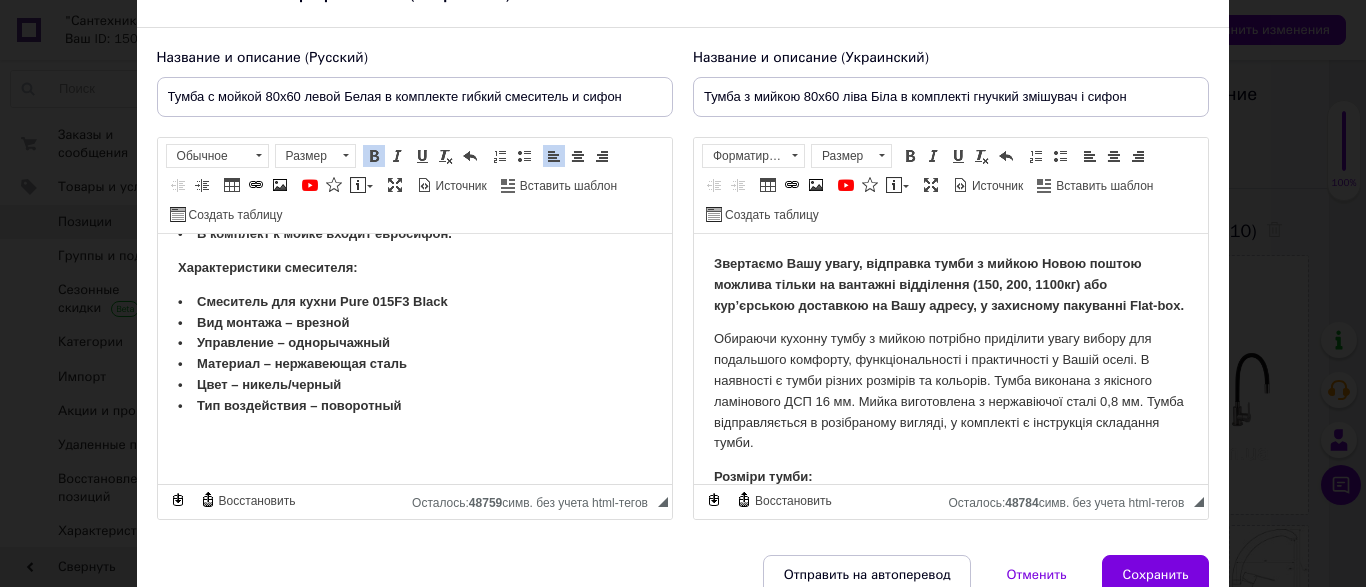 scroll, scrollTop: 204, scrollLeft: 0, axis: vertical 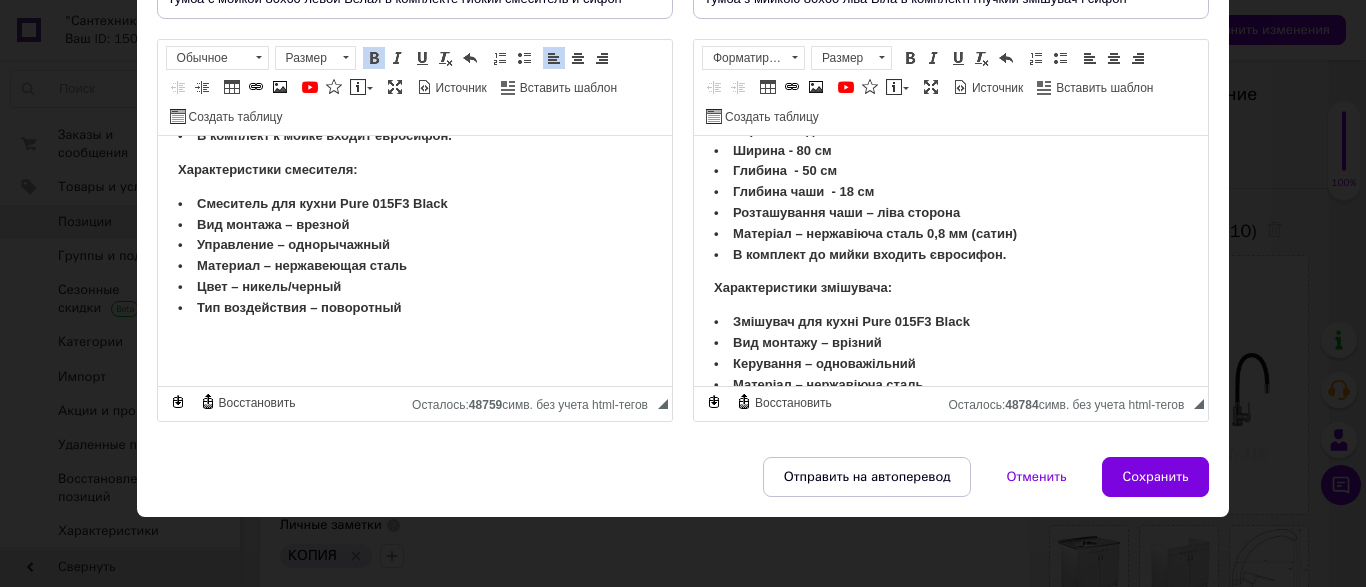 click on "Розміри накладної мийки: •    Ширина - 80 см •    Глибина  - 50 см •    Глибина чаши  - 18 см •    Розташування чаши – ліва сторона •    Матеріал – нержавіюча сталь 0,8 мм (сатин) •    В комплект до мийки входить євросифон." at bounding box center [864, 192] 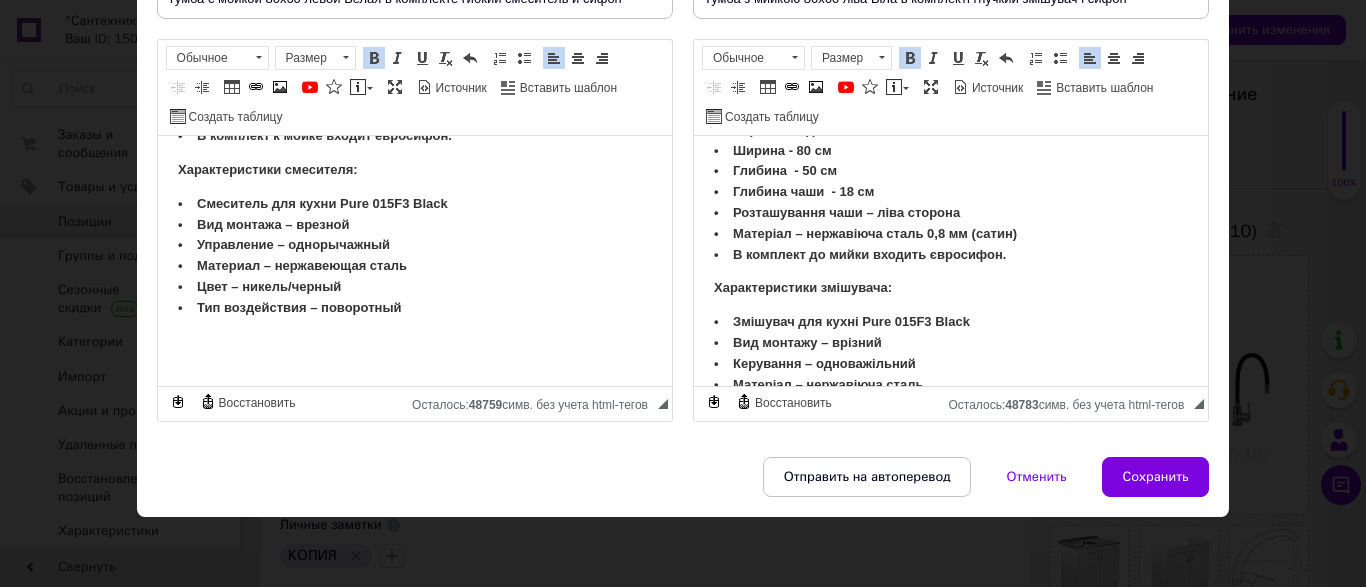 type 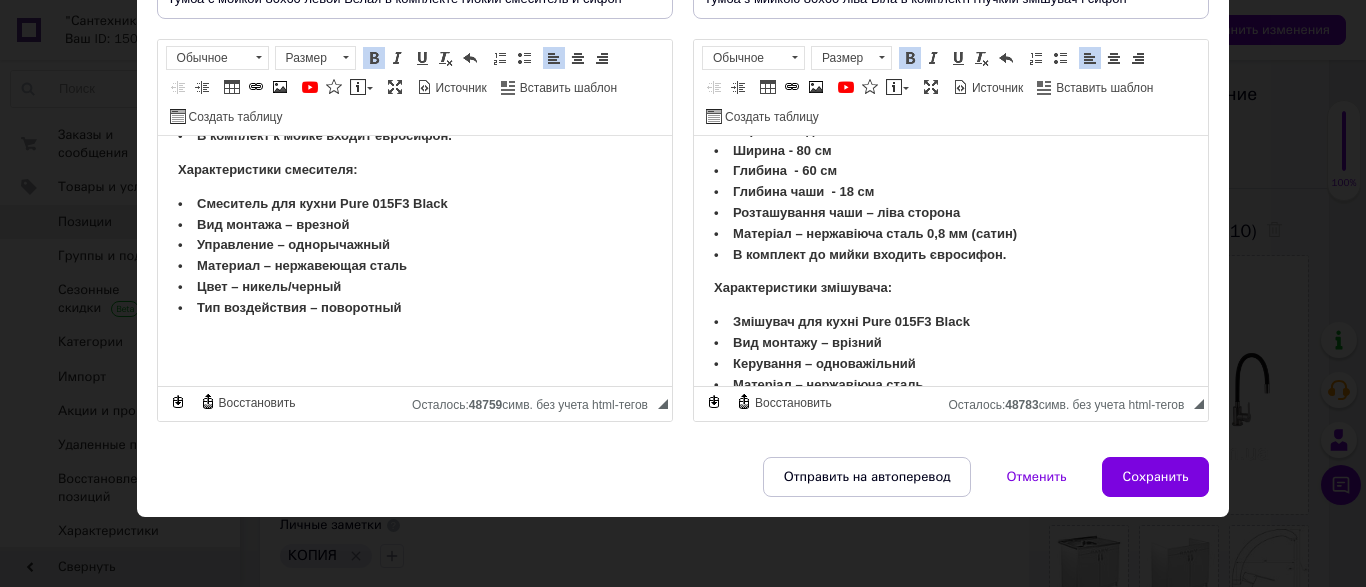 click on "Розміри накладної мийки: •    Ширина - 80 см •    Глибина  - 60 см •    Глибина чаши  - 18 см •    Розташування чаши – ліва сторона •    Матеріал – нержавіюча сталь 0,8 мм (сатин) •    В комплект до мийки входить євросифон." at bounding box center (864, 192) 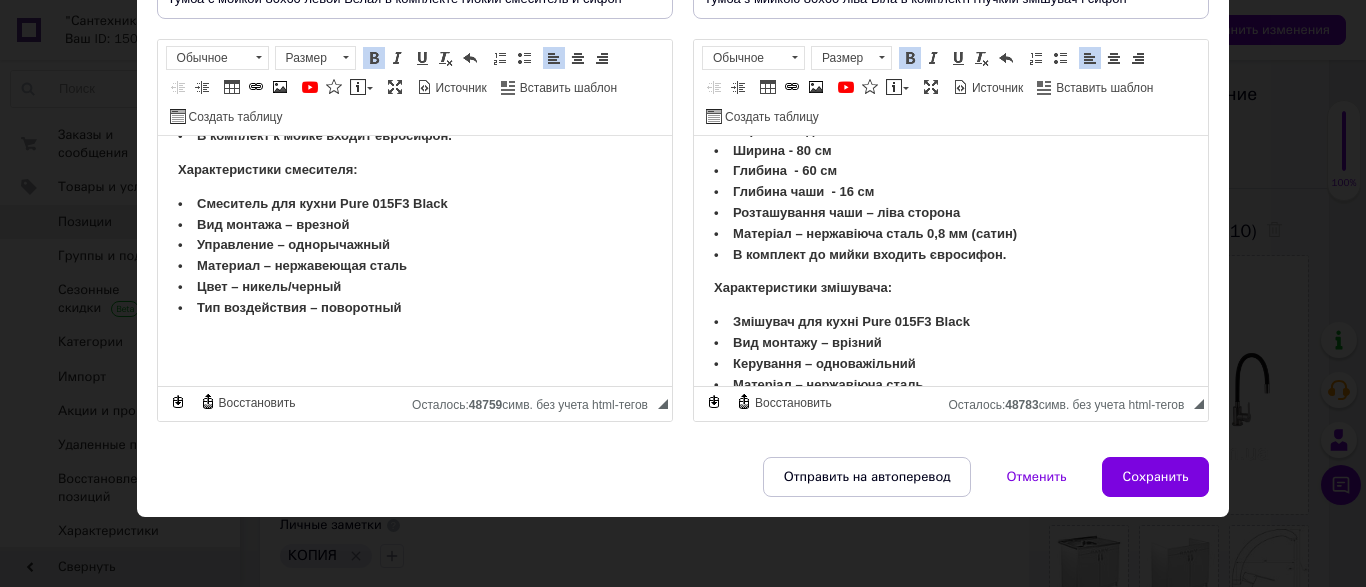 click on "Розміри накладної мийки: •    Ширина - 80 см •    Глибина  - 60 см •    Глибина чаши  - 16 см •    Розташування чаши – ліва сторона •    Матеріал – нержавіюча сталь 0,8 мм (сатин) •    В комплект до мийки входить євросифон." at bounding box center [864, 192] 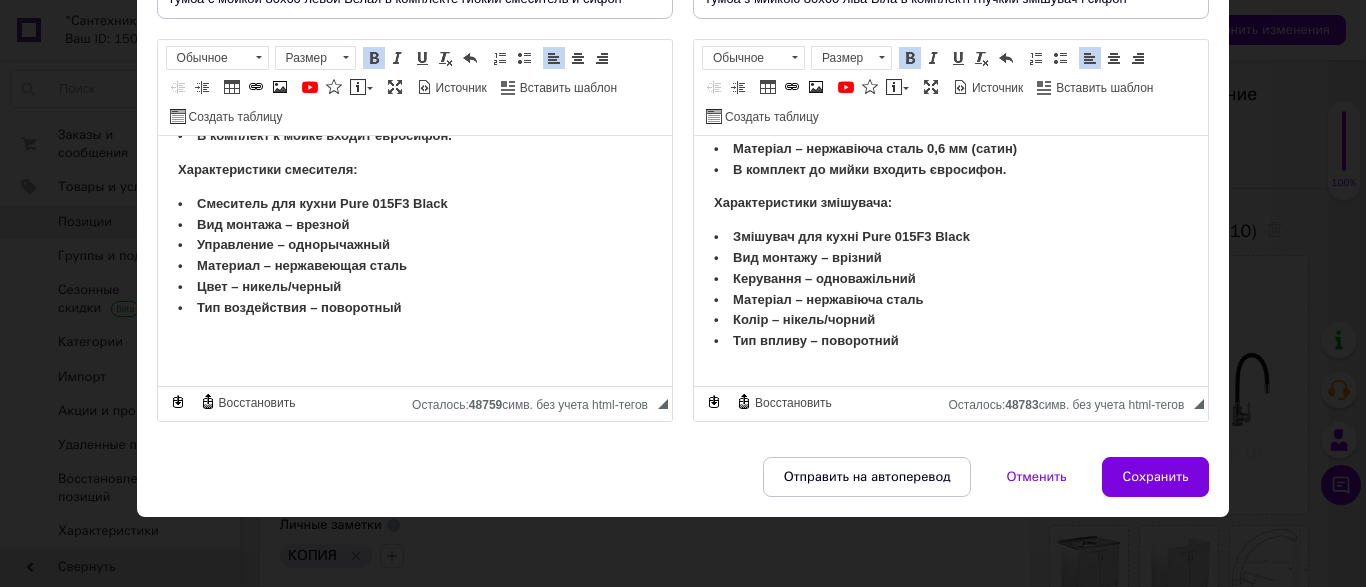 scroll, scrollTop: 514, scrollLeft: 0, axis: vertical 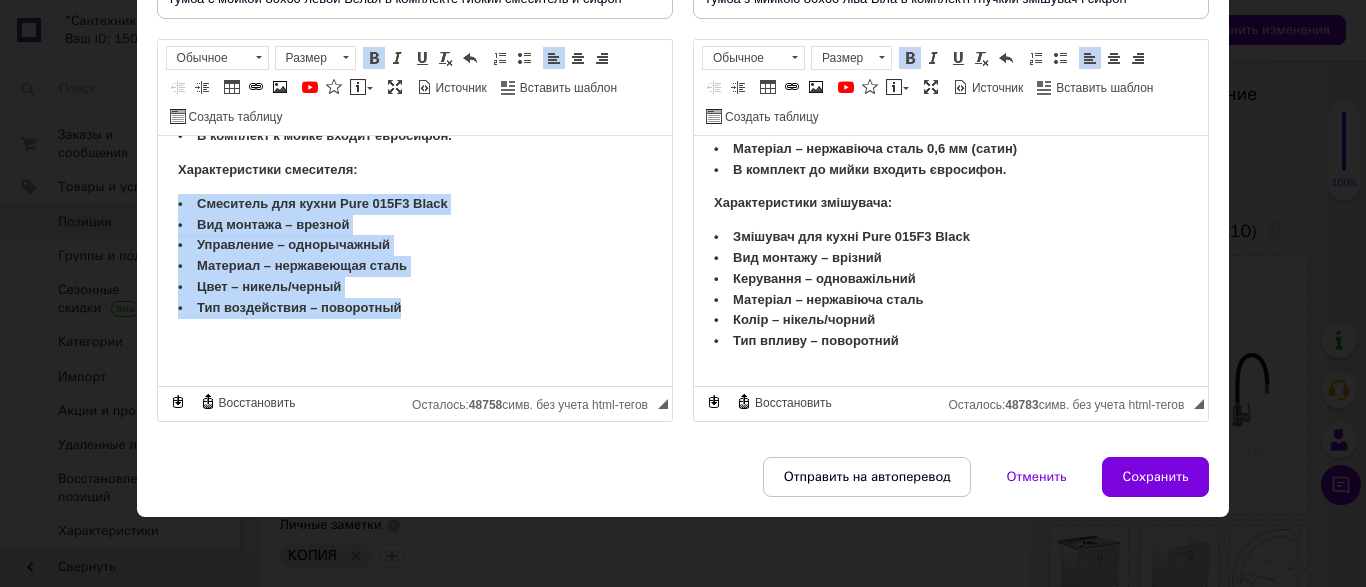 drag, startPoint x: 179, startPoint y: 206, endPoint x: 460, endPoint y: 311, distance: 299.97665 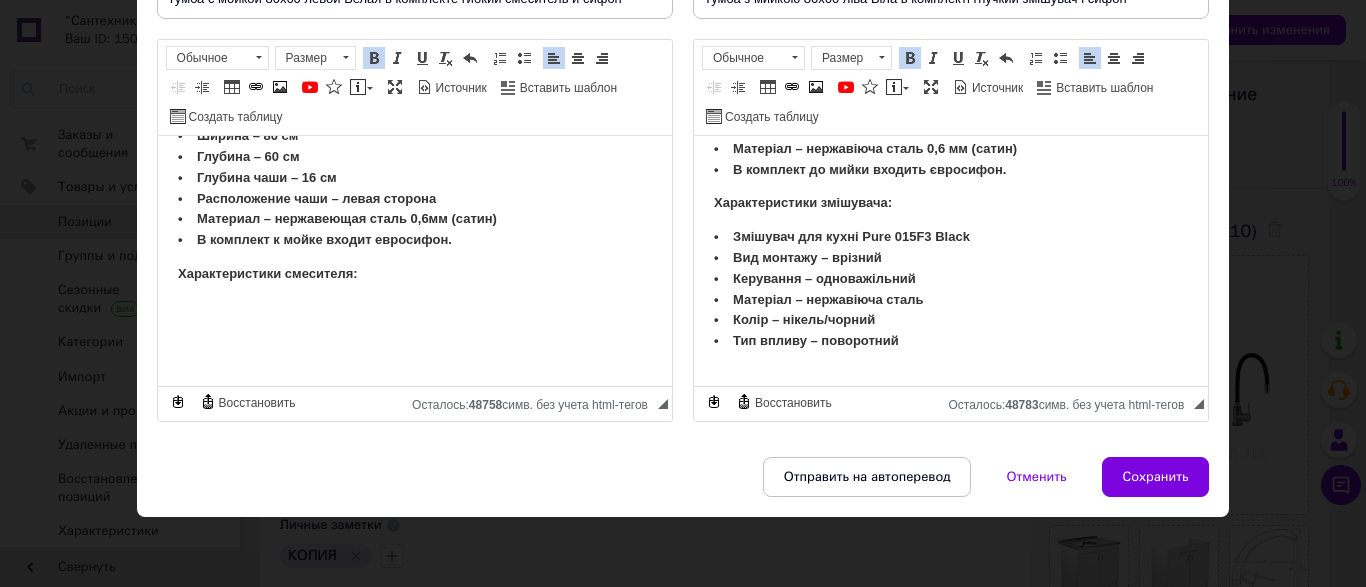 scroll, scrollTop: 524, scrollLeft: 0, axis: vertical 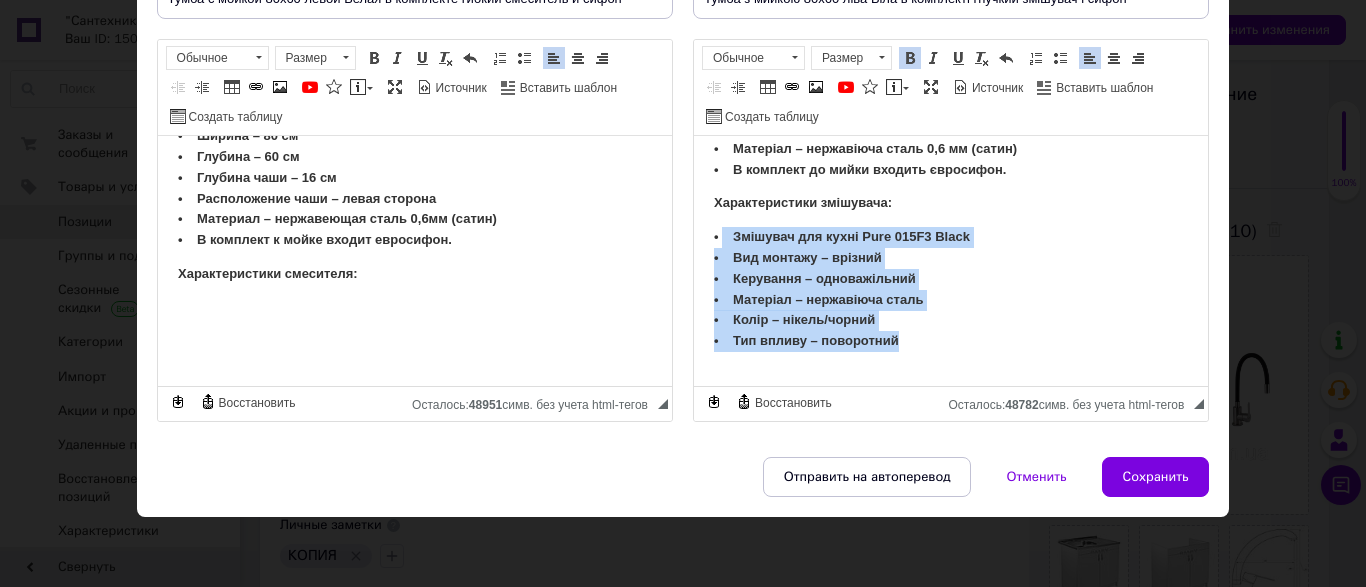 drag, startPoint x: 720, startPoint y: 238, endPoint x: 939, endPoint y: 347, distance: 244.62625 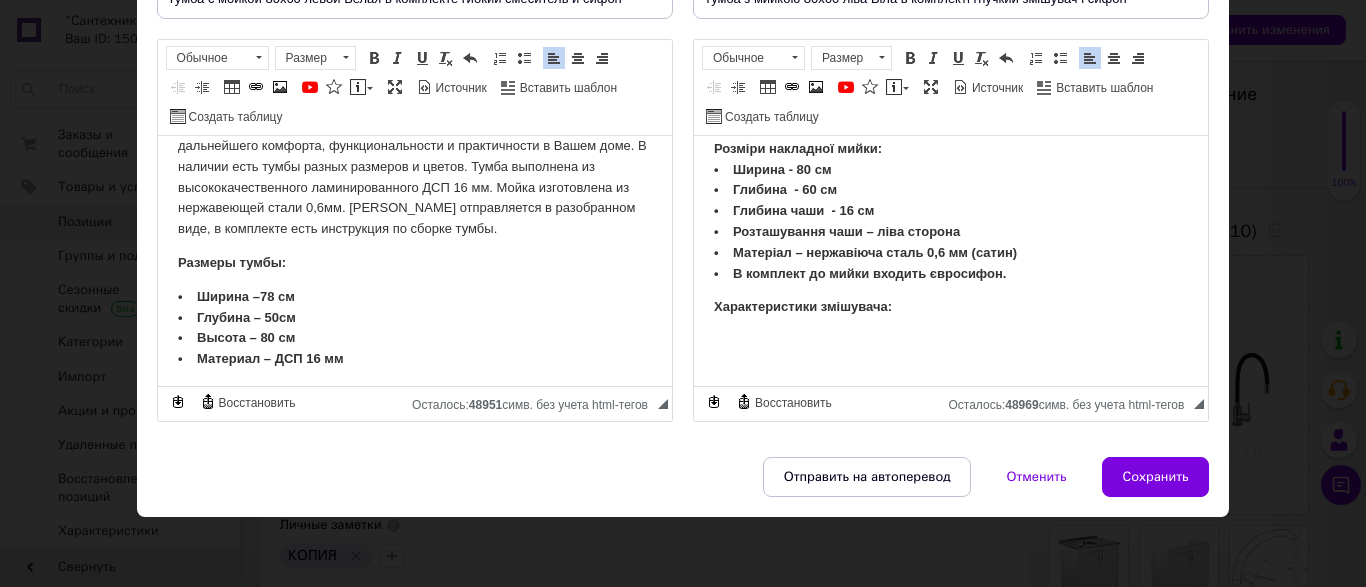 scroll, scrollTop: 116, scrollLeft: 0, axis: vertical 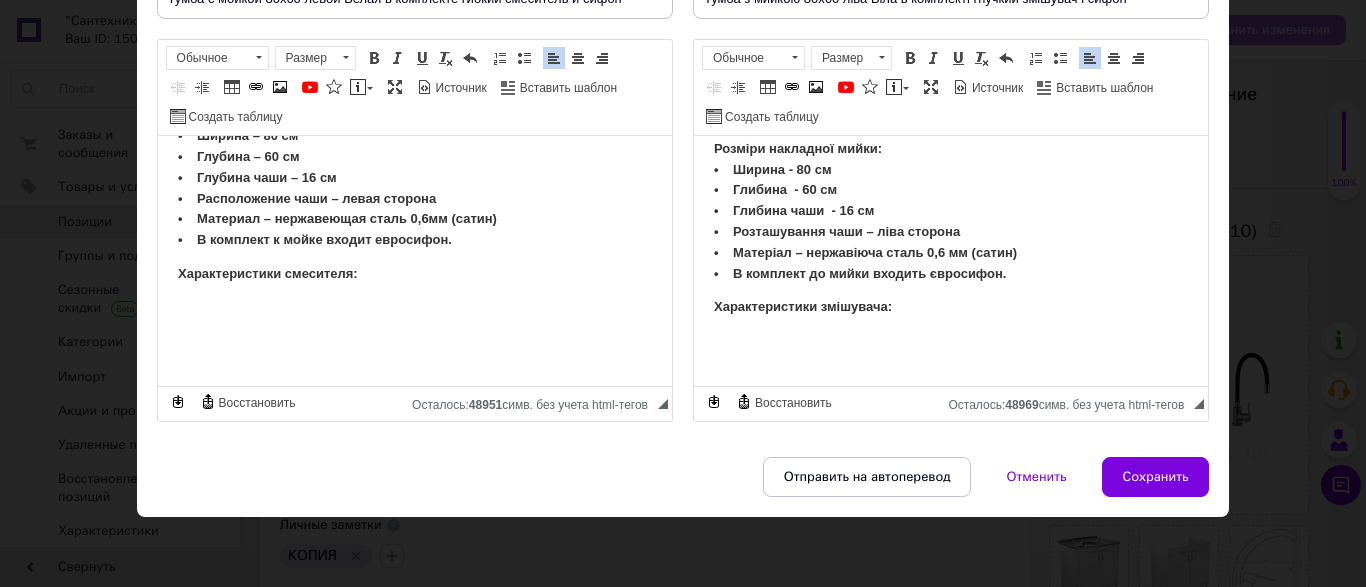 click on "Сохранить" at bounding box center (1156, 477) 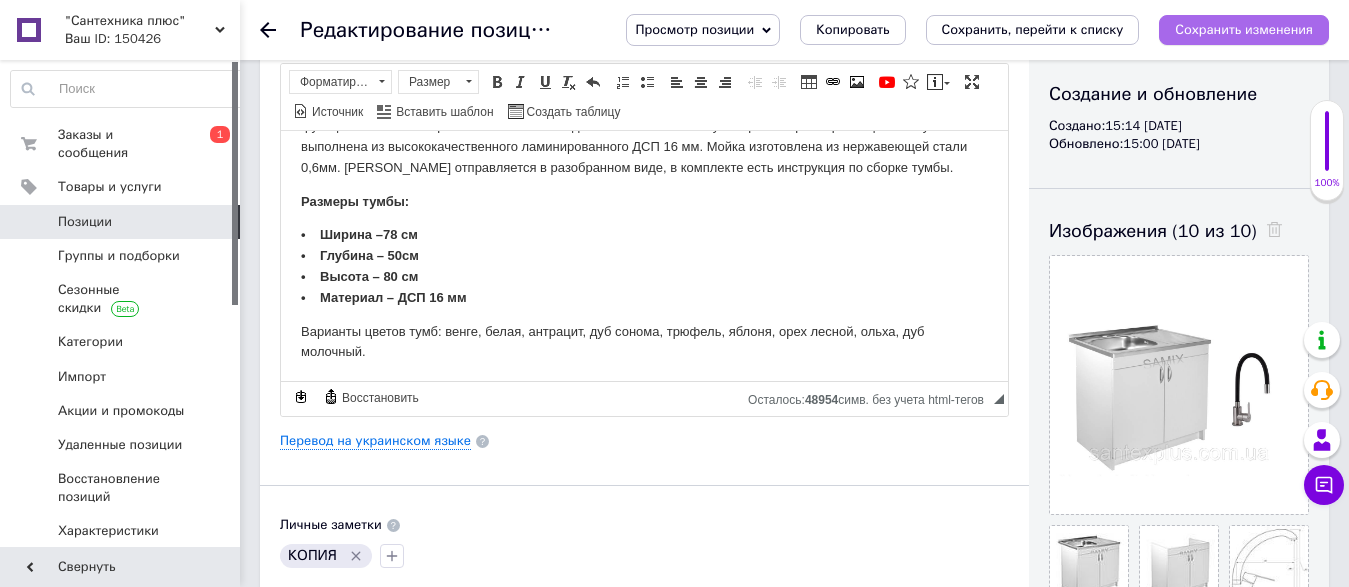 scroll, scrollTop: 0, scrollLeft: 0, axis: both 